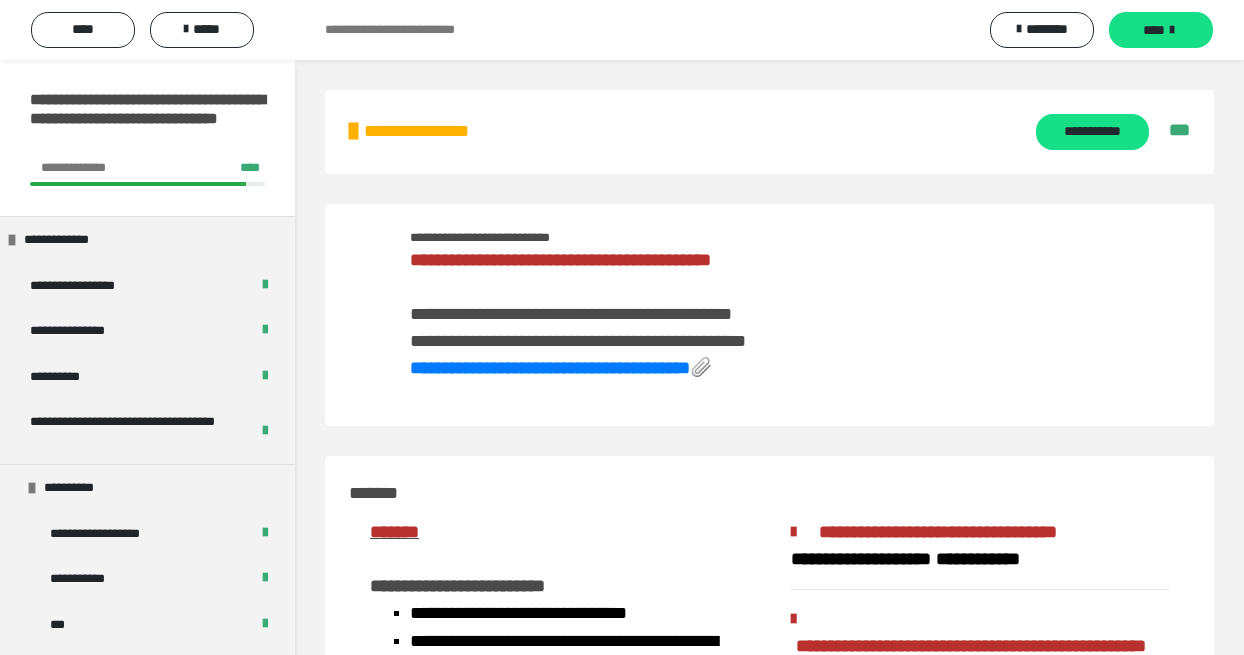 scroll, scrollTop: 0, scrollLeft: 0, axis: both 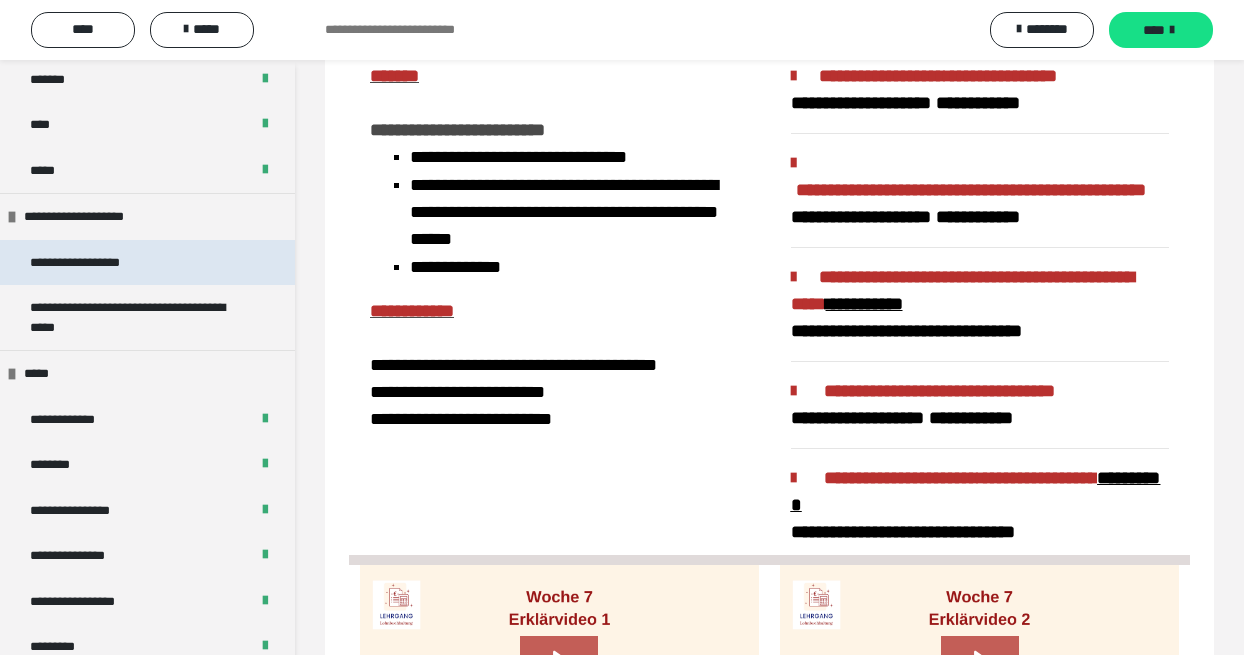 click on "**********" at bounding box center (98, 263) 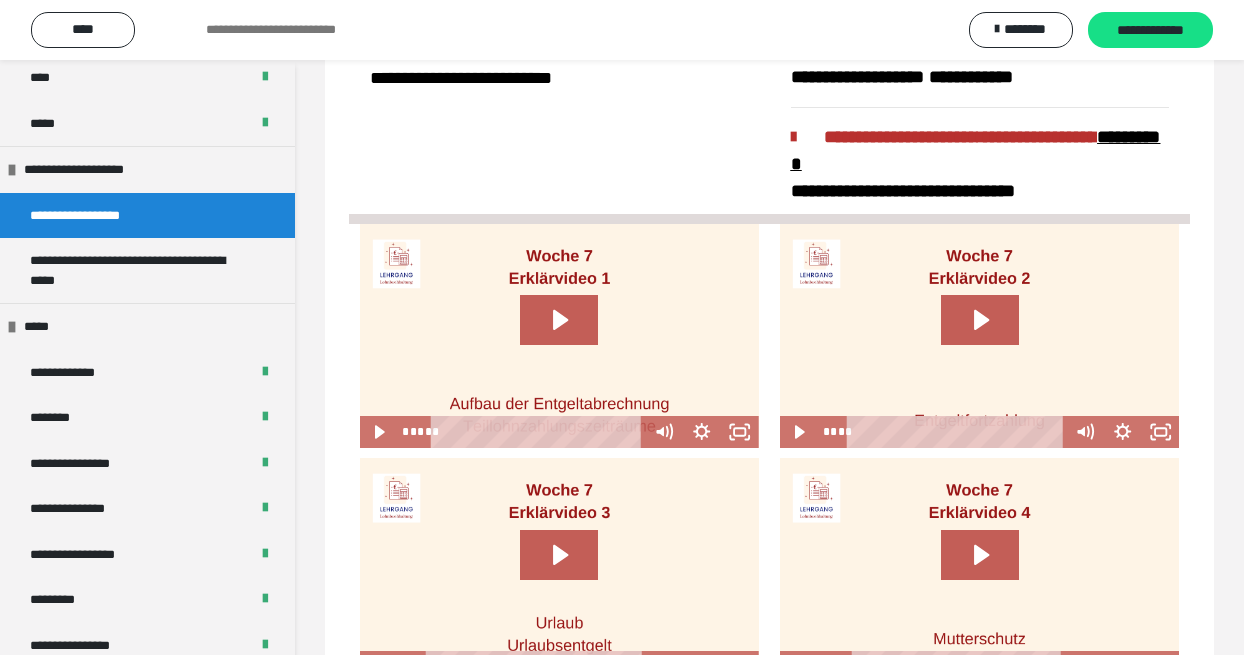 scroll, scrollTop: 90, scrollLeft: 0, axis: vertical 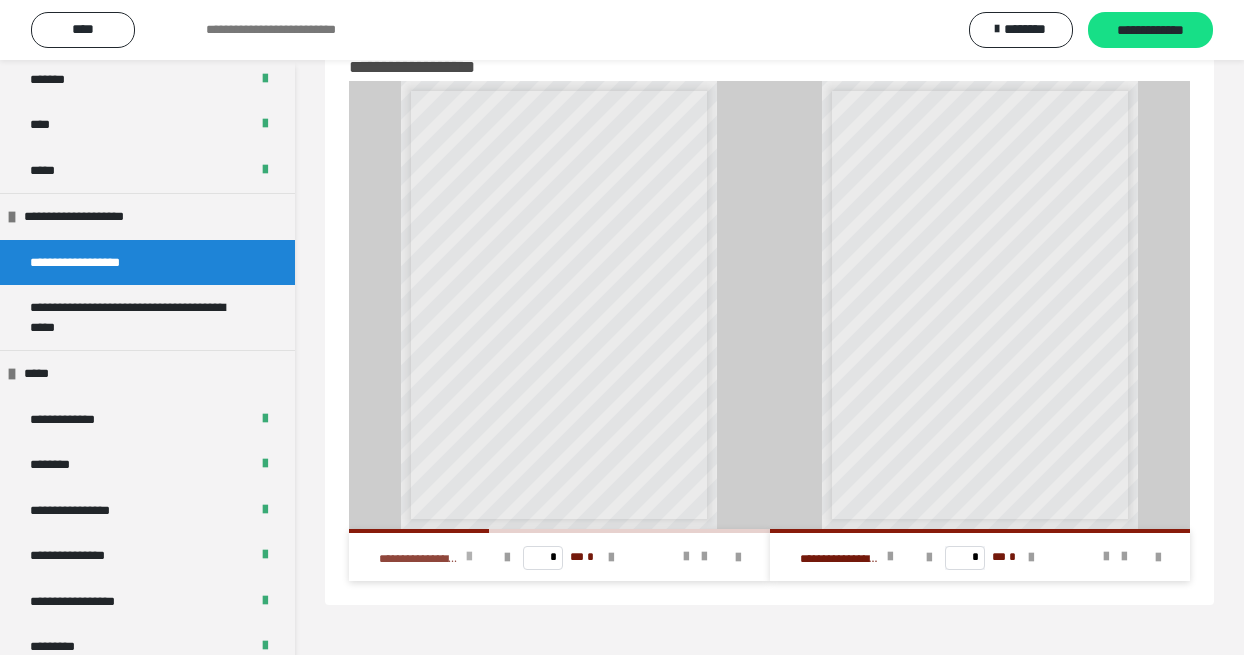 click on "**********" at bounding box center [419, 559] 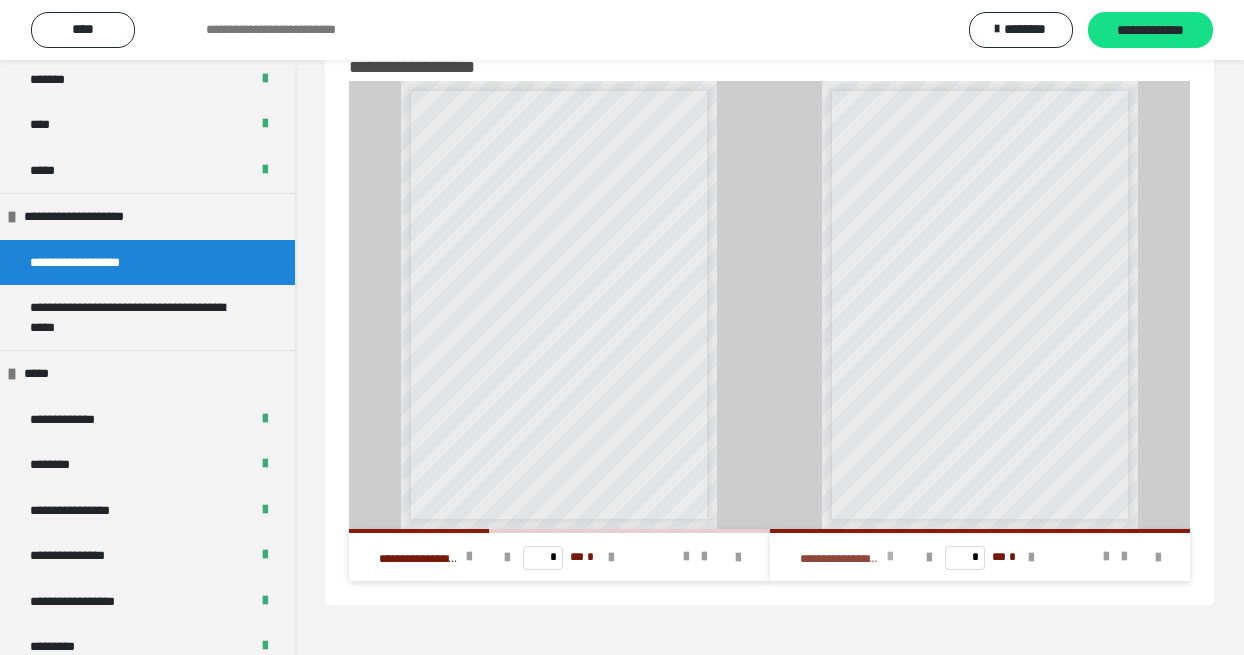 click at bounding box center (890, 557) 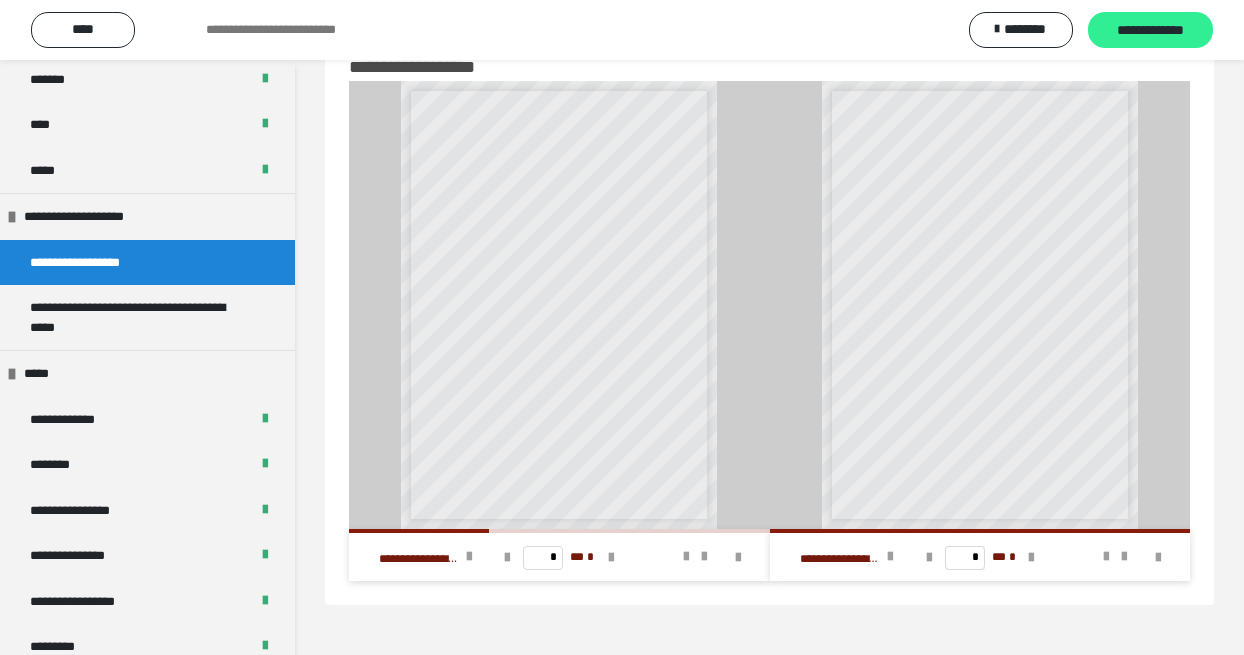 click on "**********" at bounding box center [1150, 31] 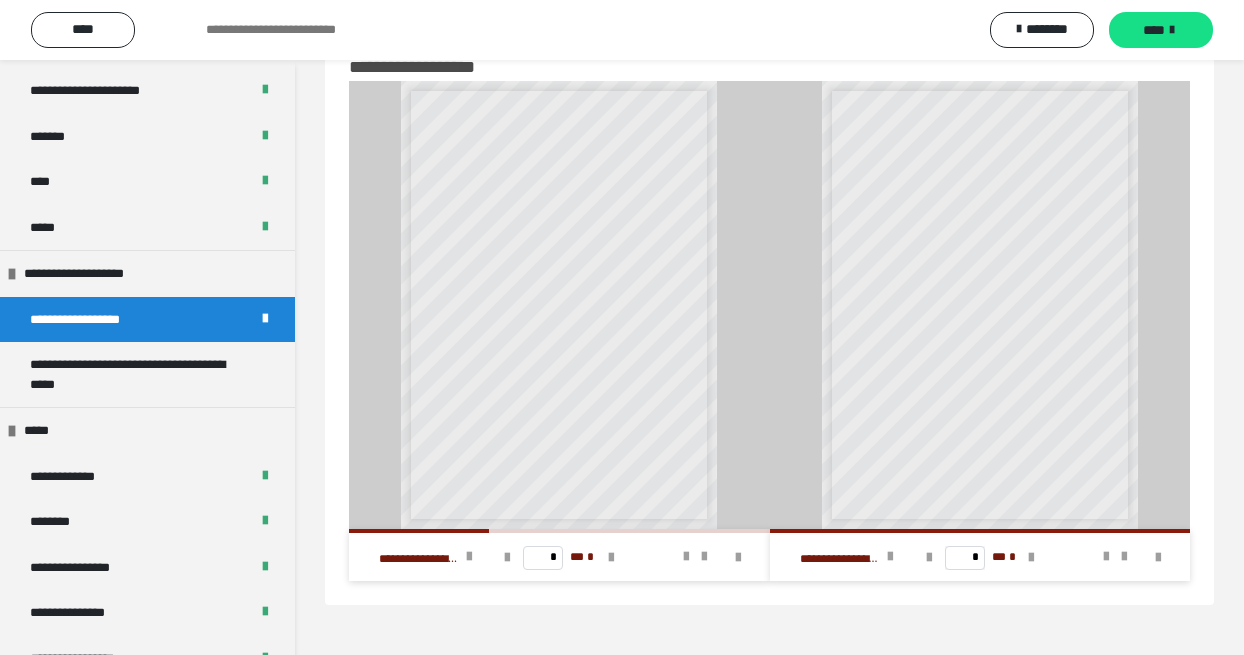 scroll, scrollTop: 2208, scrollLeft: 0, axis: vertical 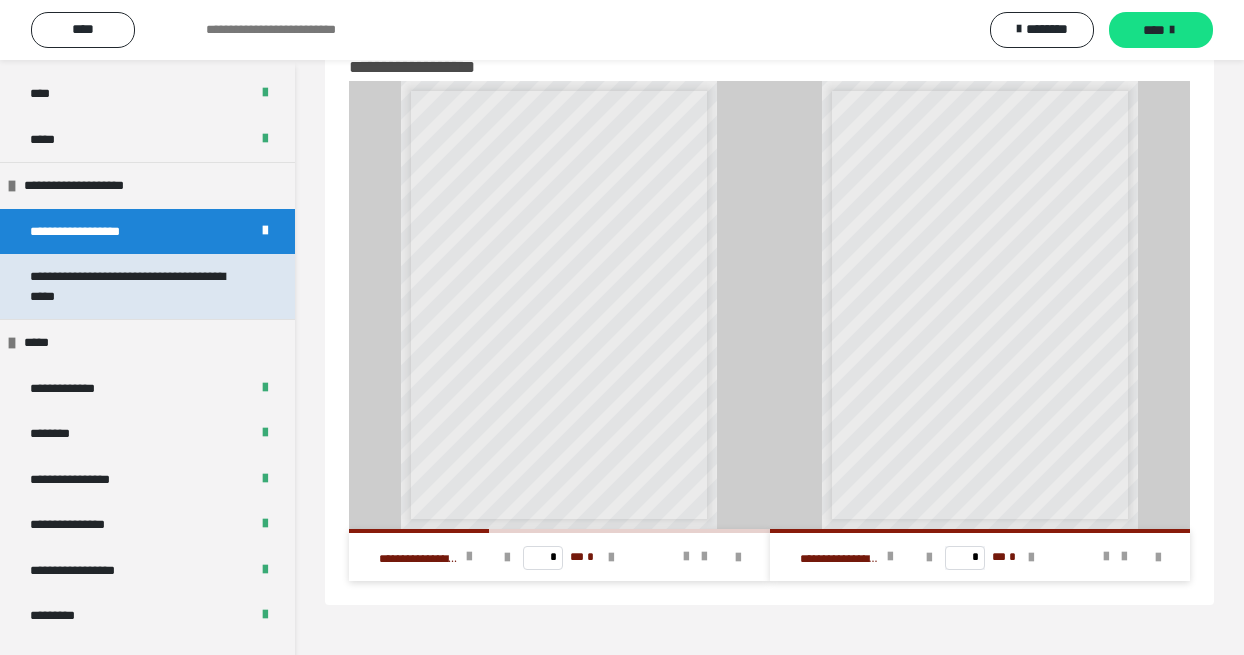 click on "**********" at bounding box center [139, 286] 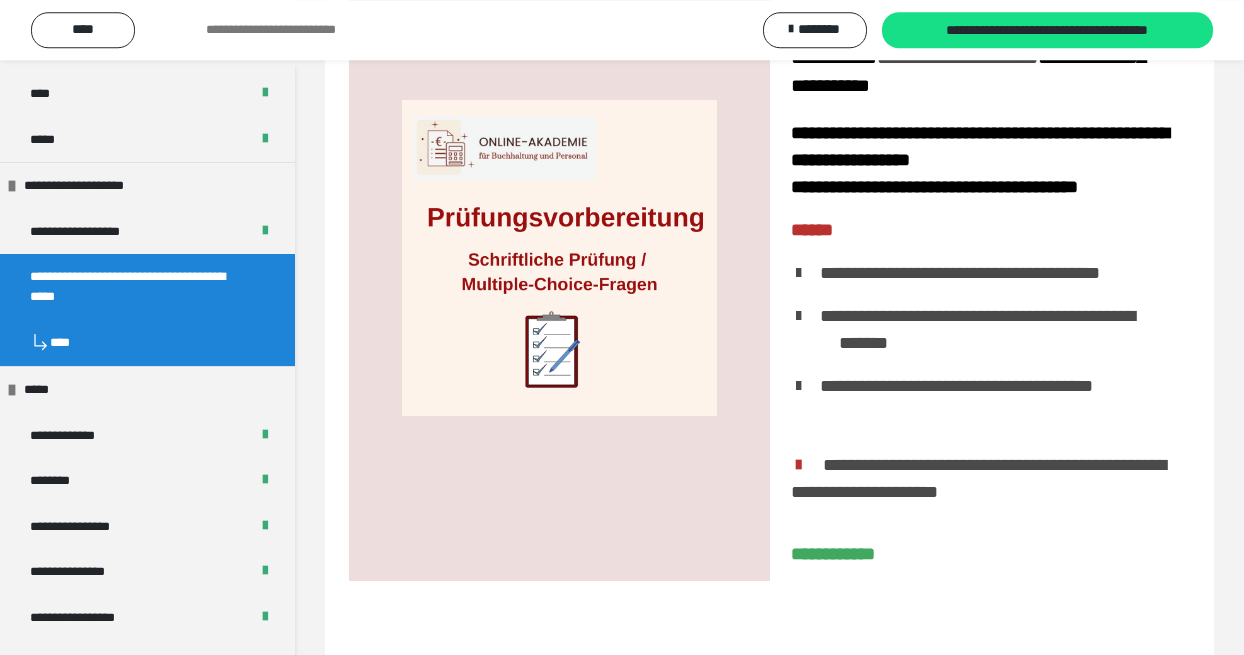 scroll, scrollTop: 159, scrollLeft: 0, axis: vertical 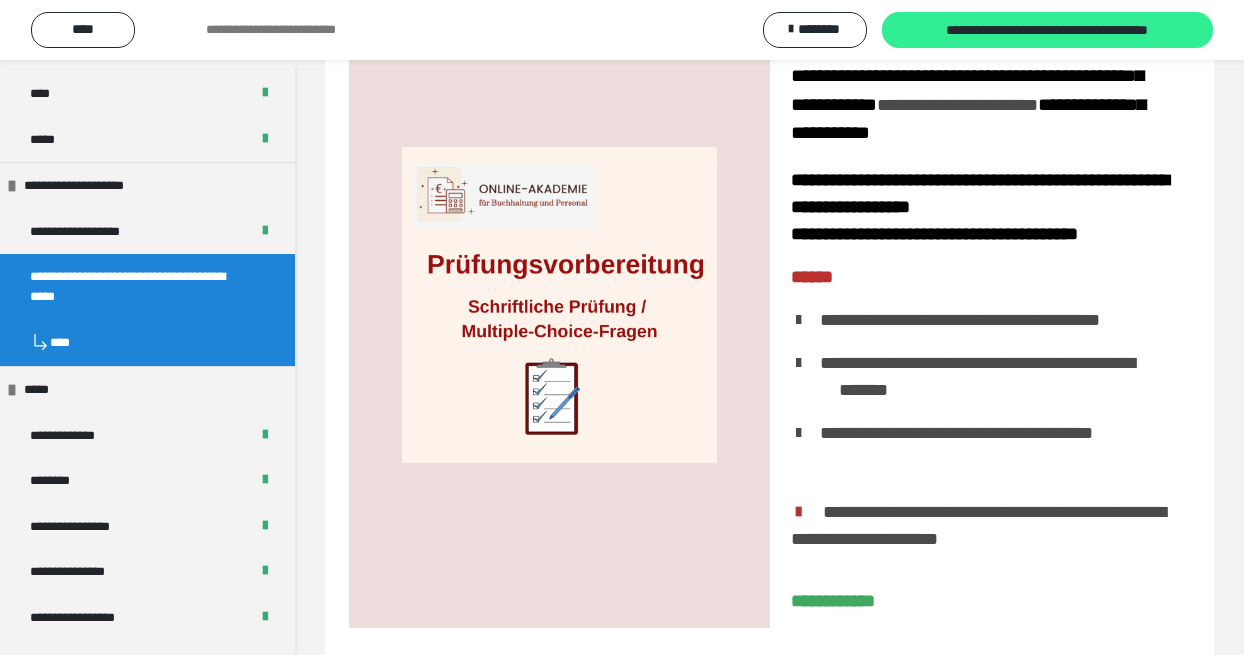 click on "**********" at bounding box center [1047, 31] 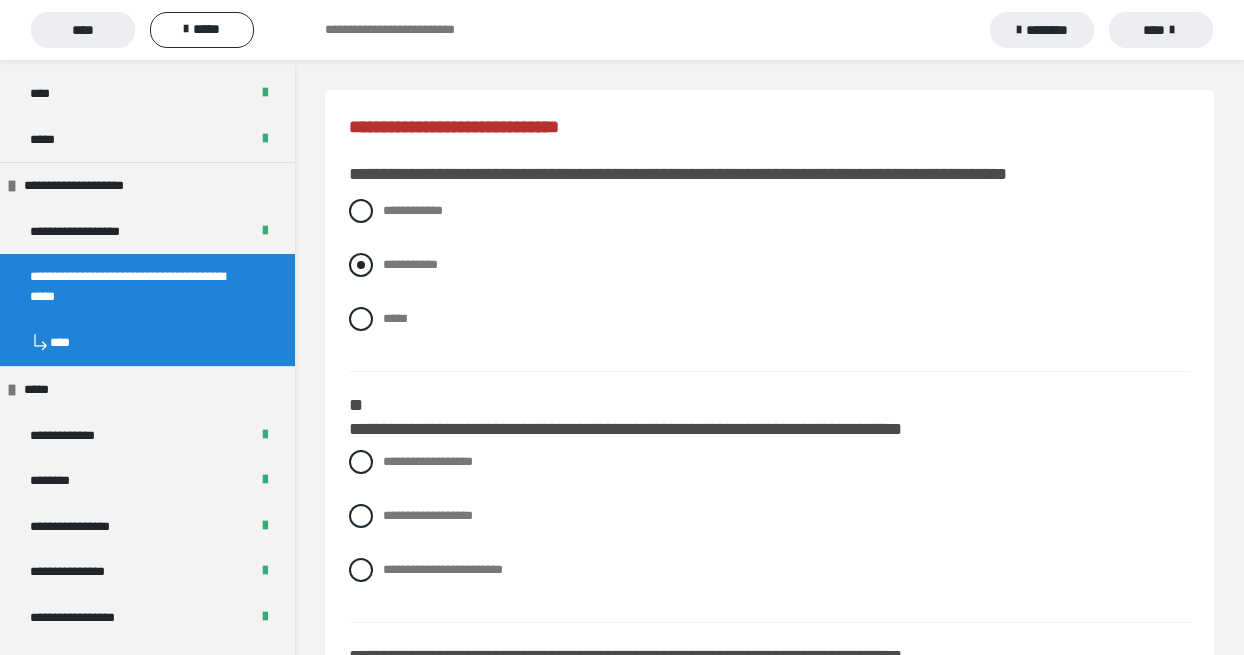click at bounding box center [361, 265] 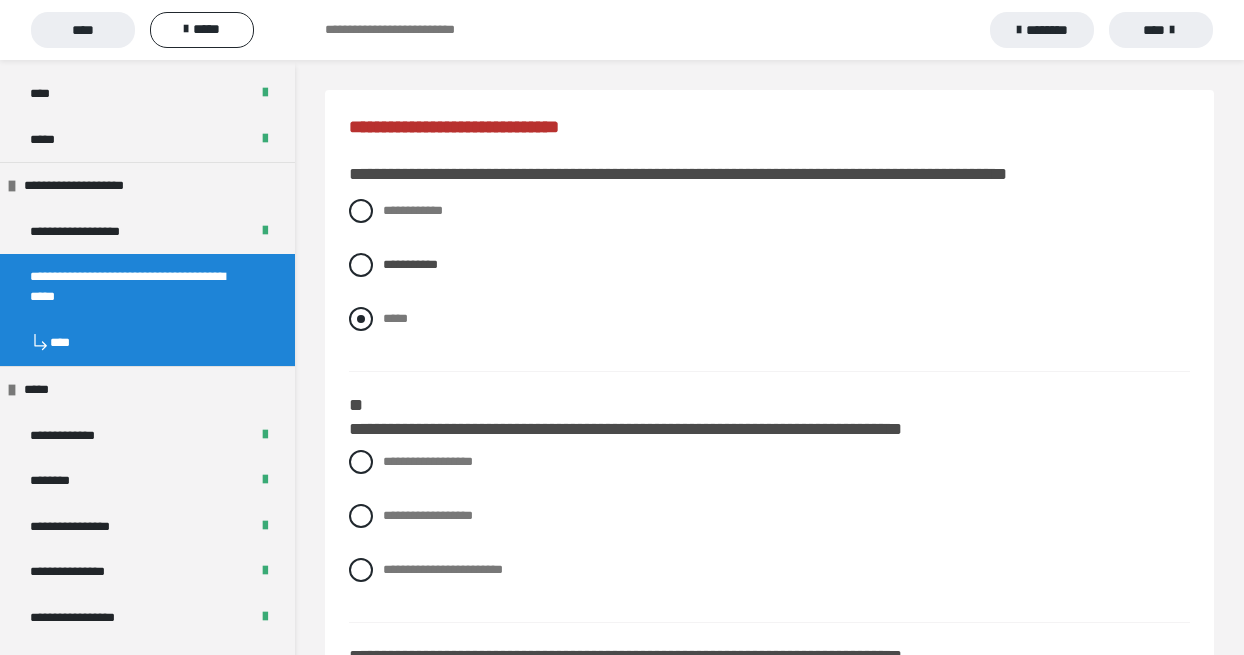 click at bounding box center (361, 319) 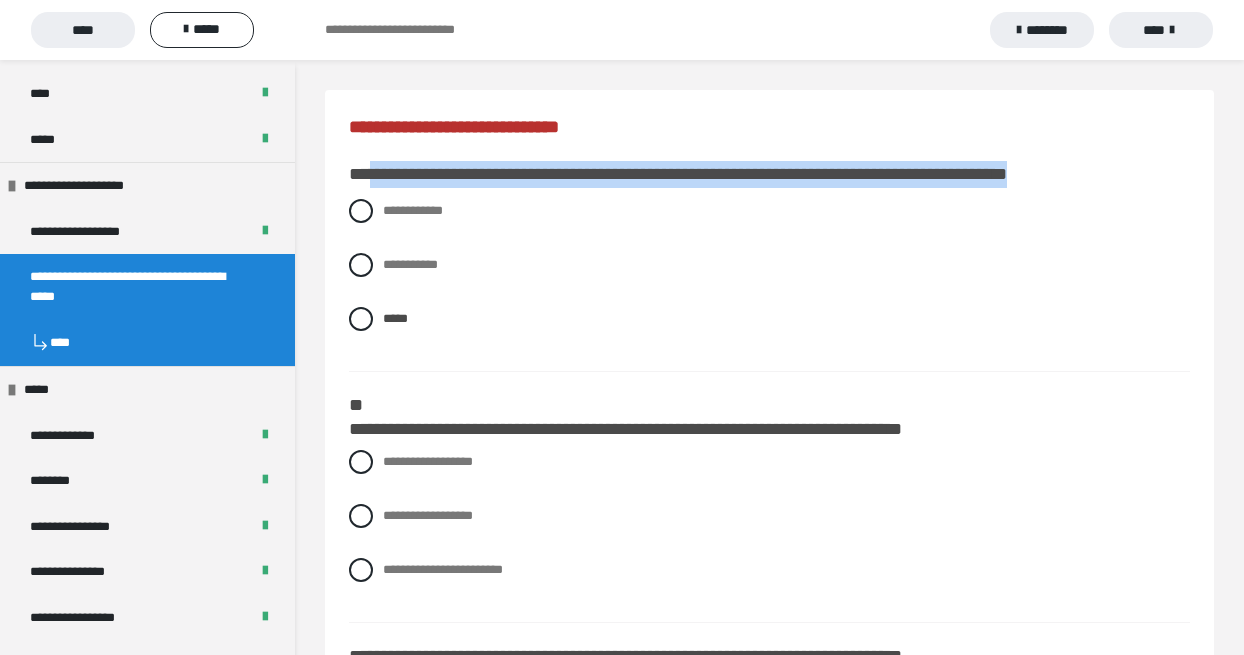 drag, startPoint x: 368, startPoint y: 169, endPoint x: 1136, endPoint y: 173, distance: 768.01044 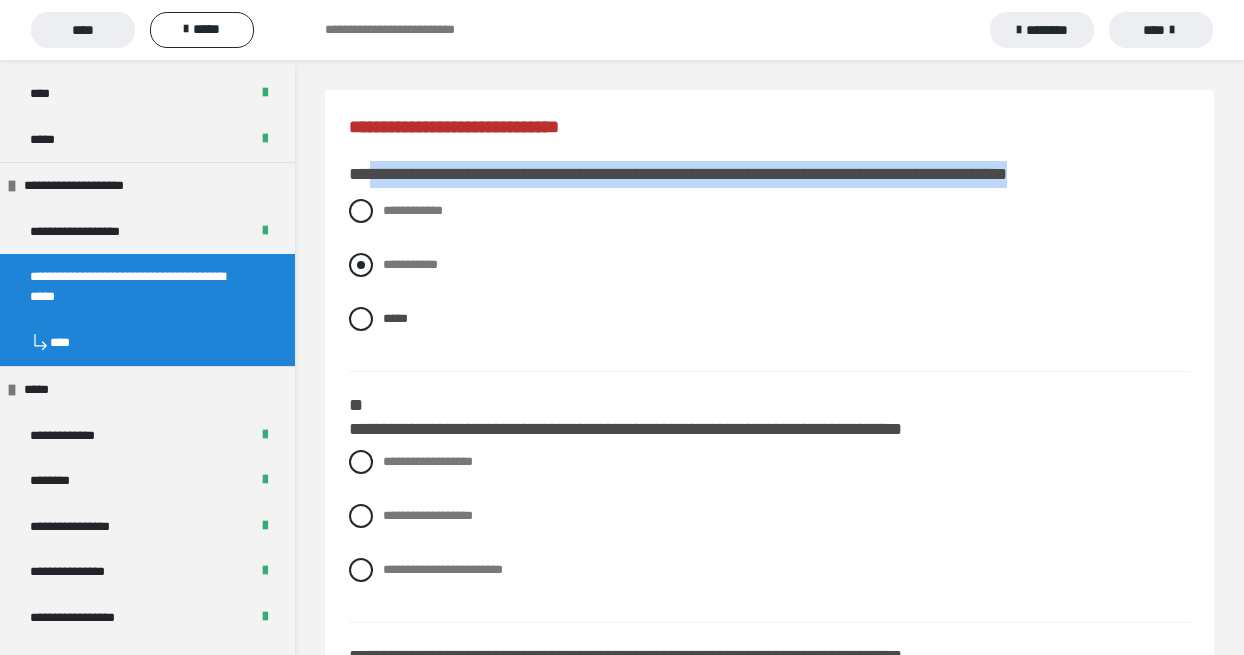 click at bounding box center (361, 265) 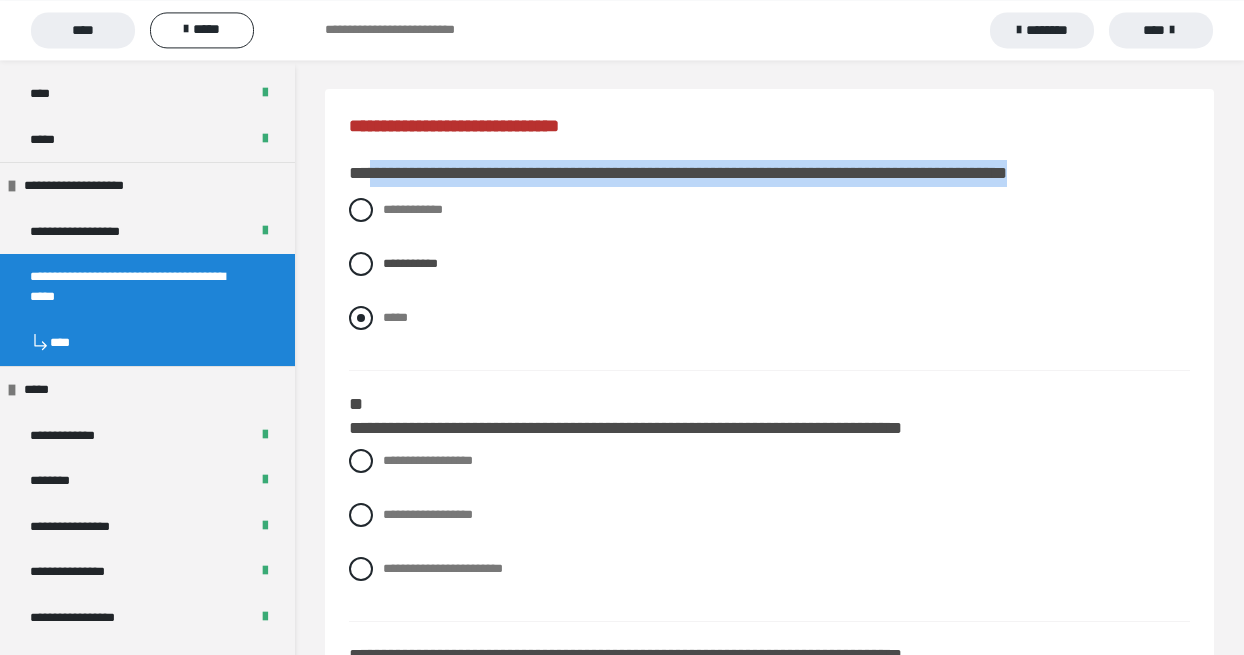 scroll, scrollTop: 0, scrollLeft: 0, axis: both 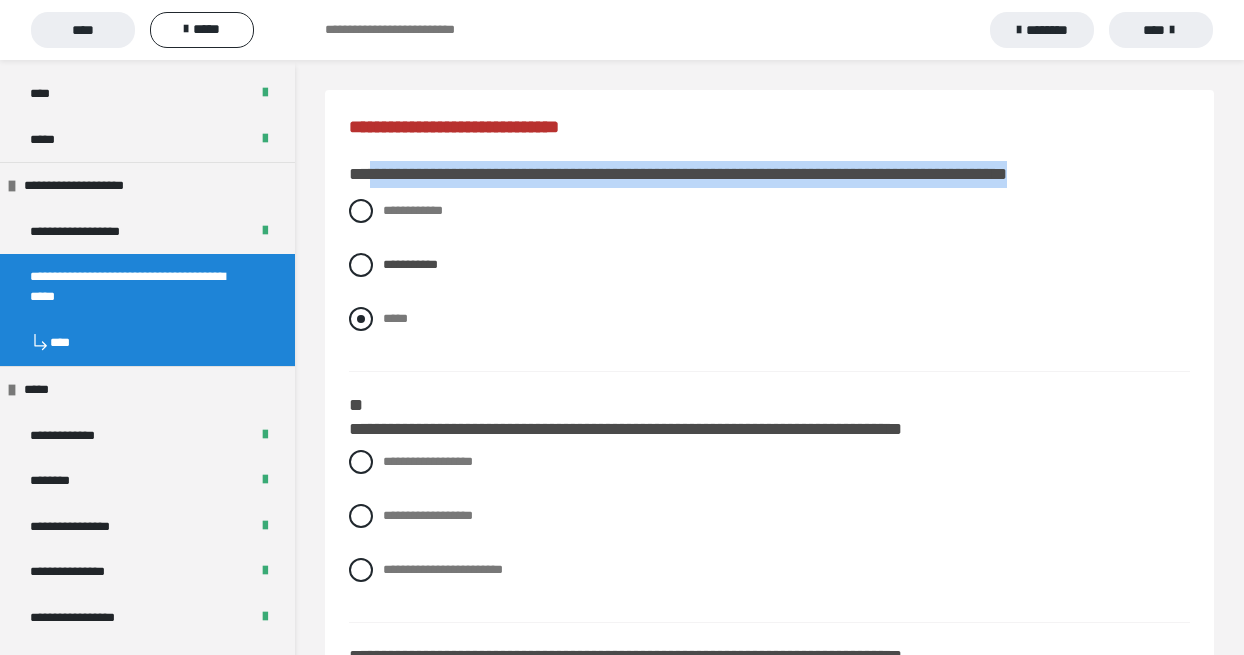 click at bounding box center [361, 319] 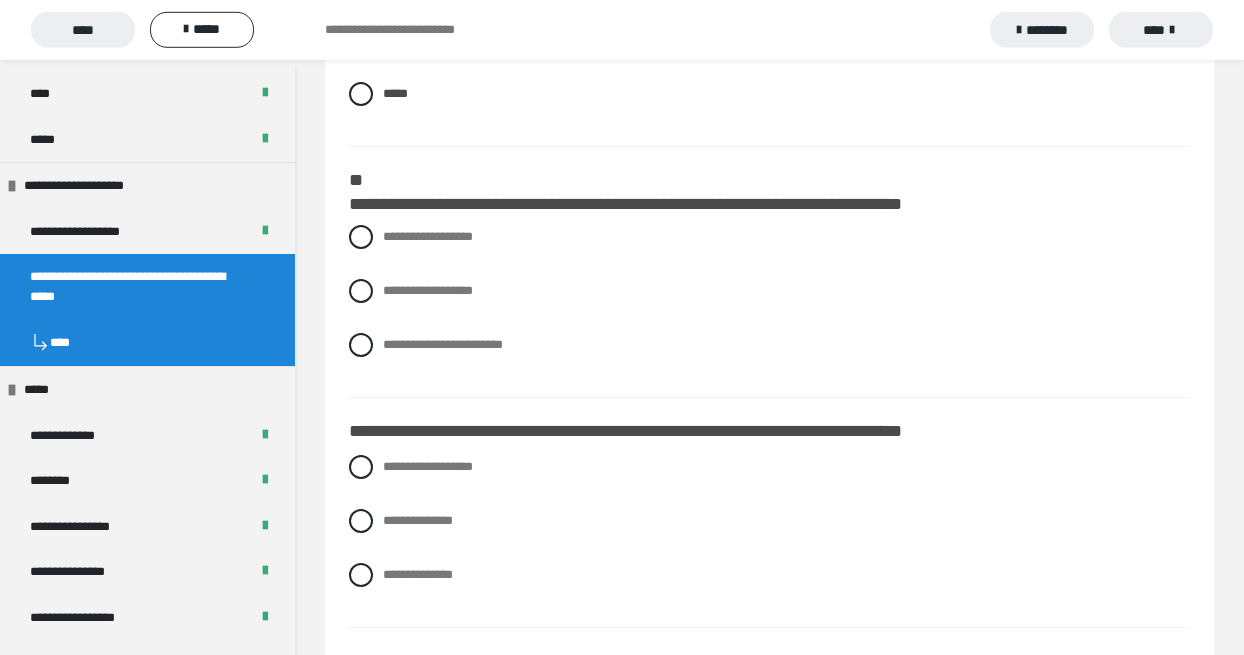 scroll, scrollTop: 228, scrollLeft: 0, axis: vertical 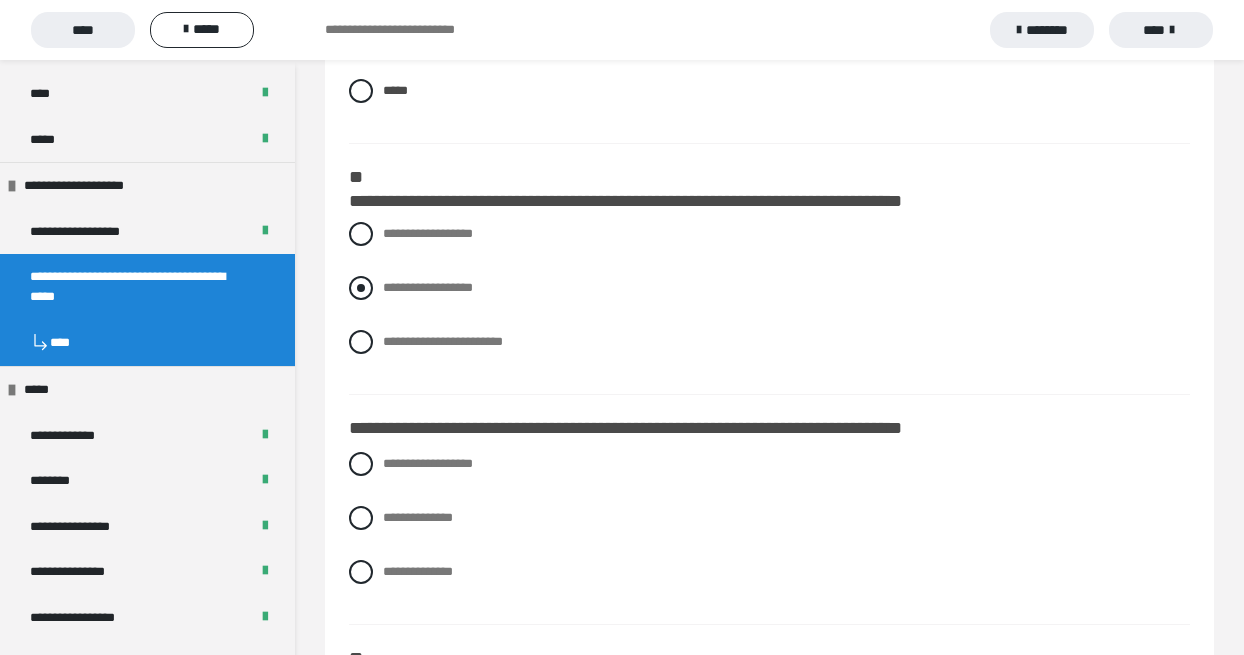click at bounding box center [361, 288] 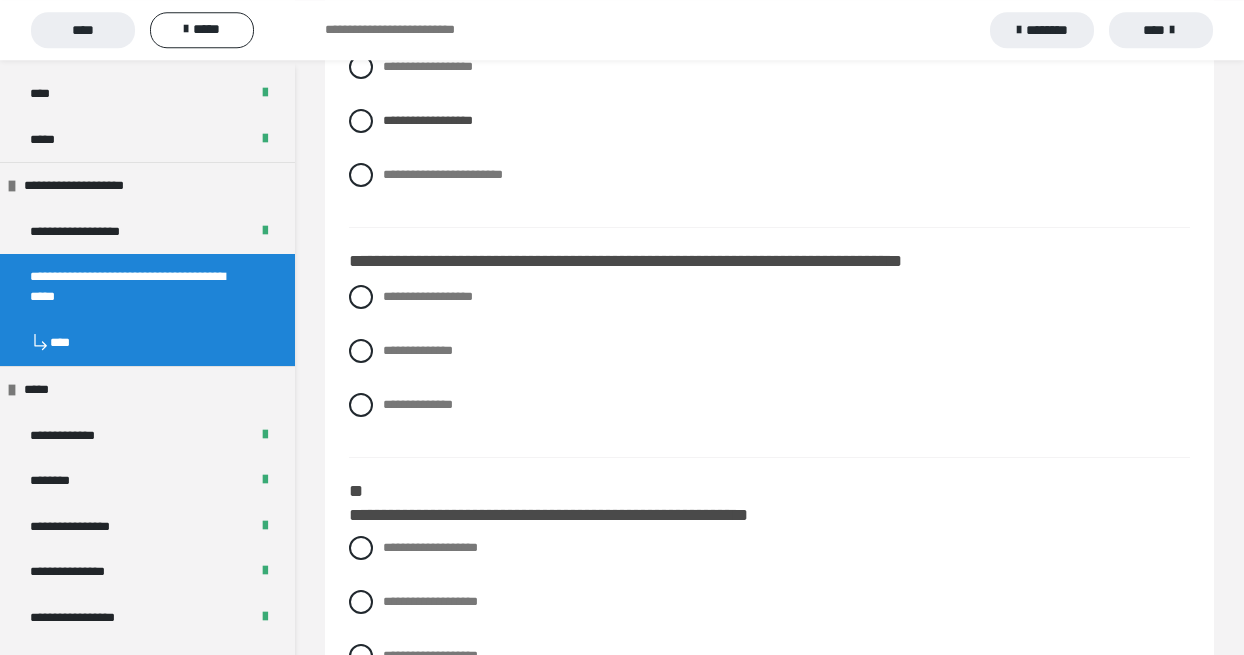 scroll, scrollTop: 456, scrollLeft: 0, axis: vertical 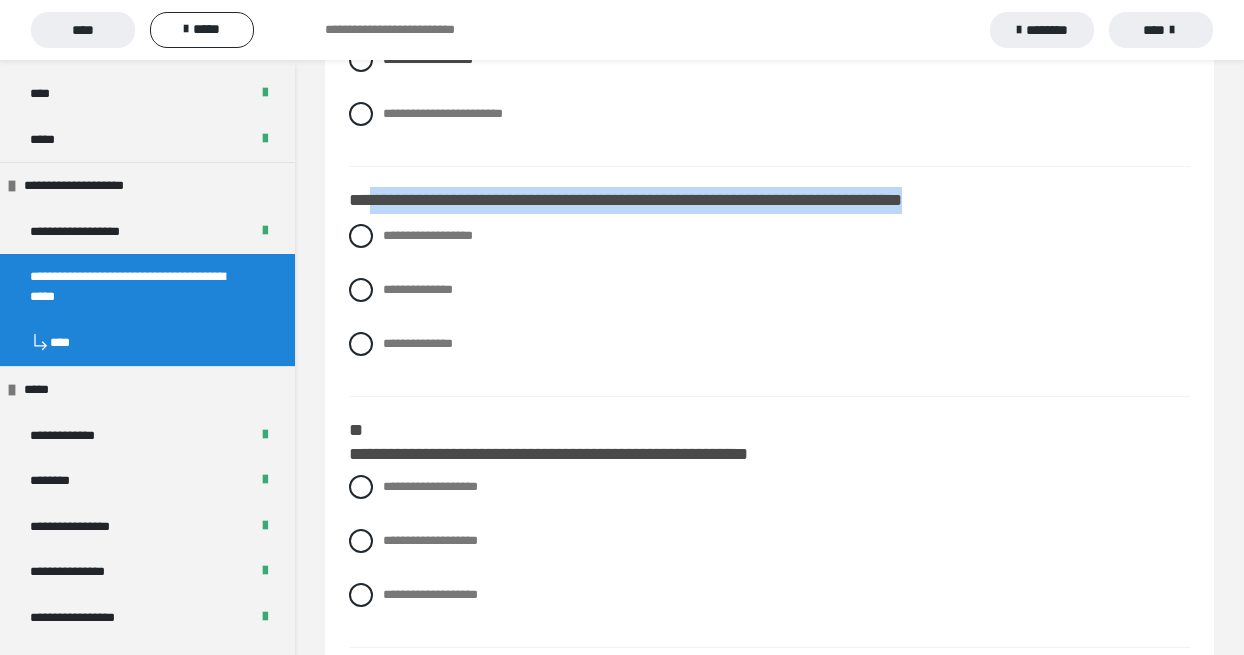 drag, startPoint x: 372, startPoint y: 217, endPoint x: 1009, endPoint y: 219, distance: 637.0031 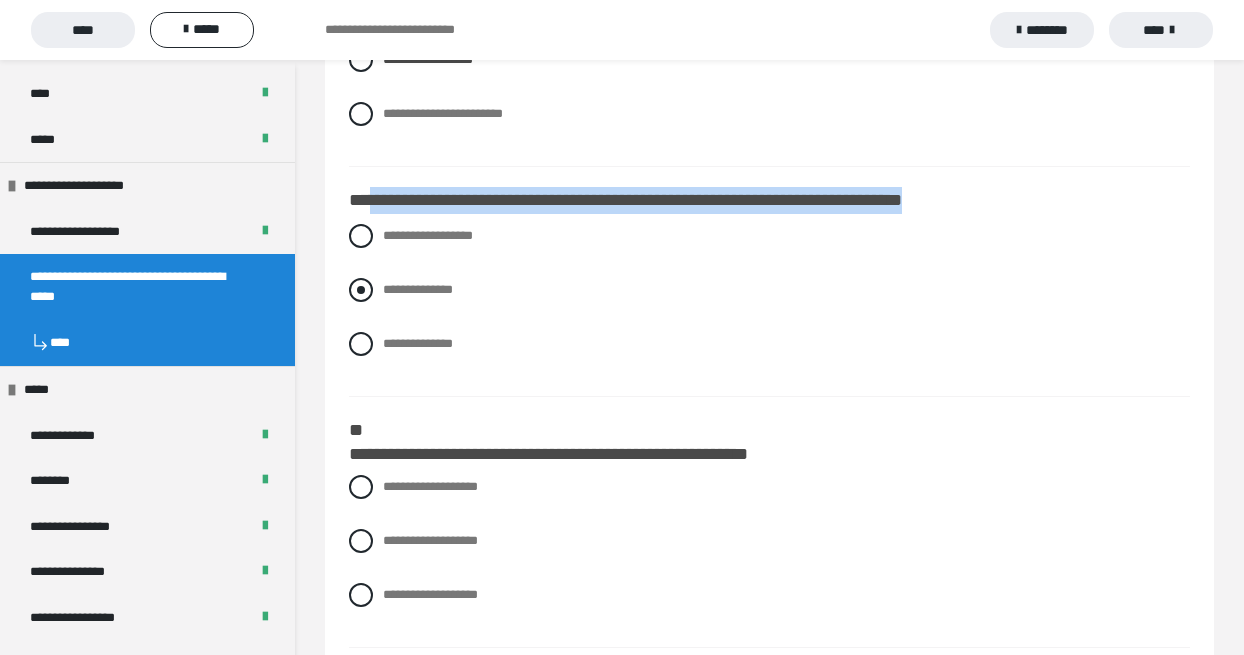 click at bounding box center (361, 290) 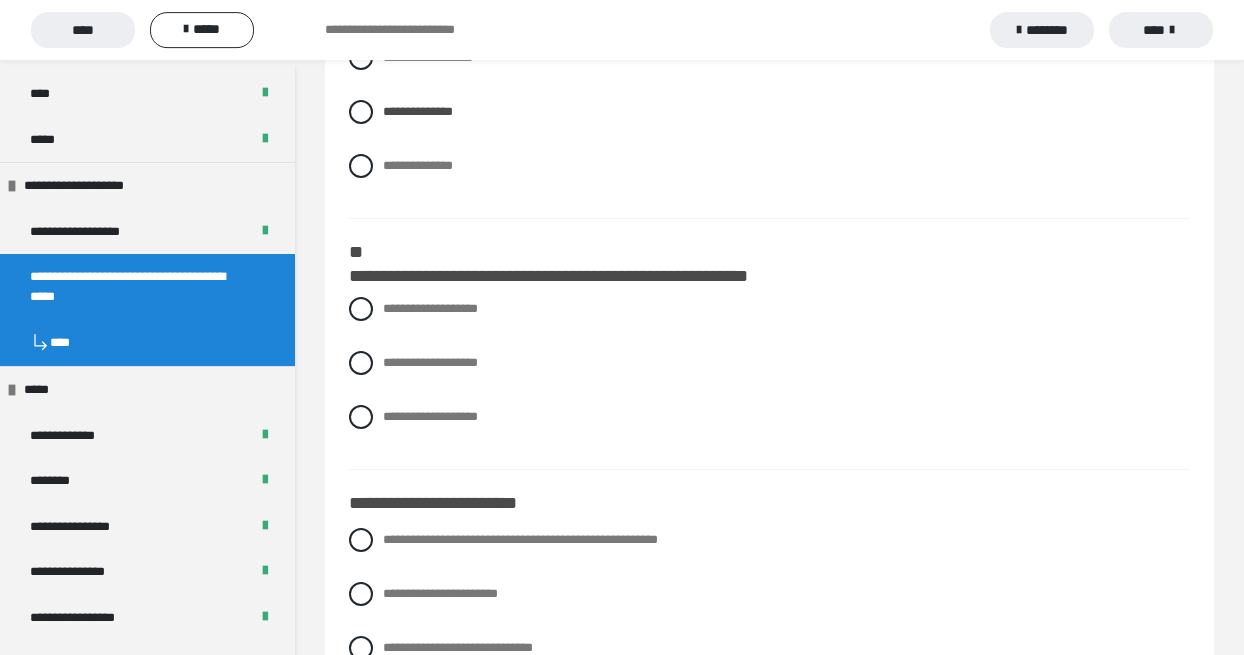 scroll, scrollTop: 684, scrollLeft: 0, axis: vertical 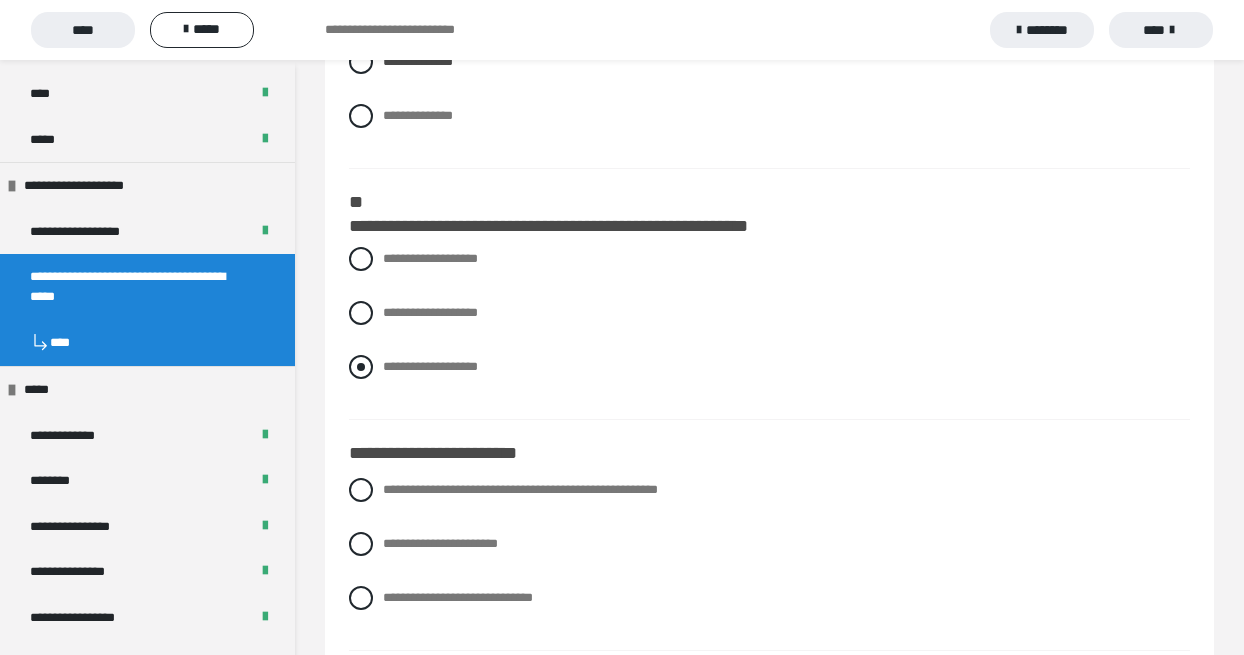 click at bounding box center (361, 367) 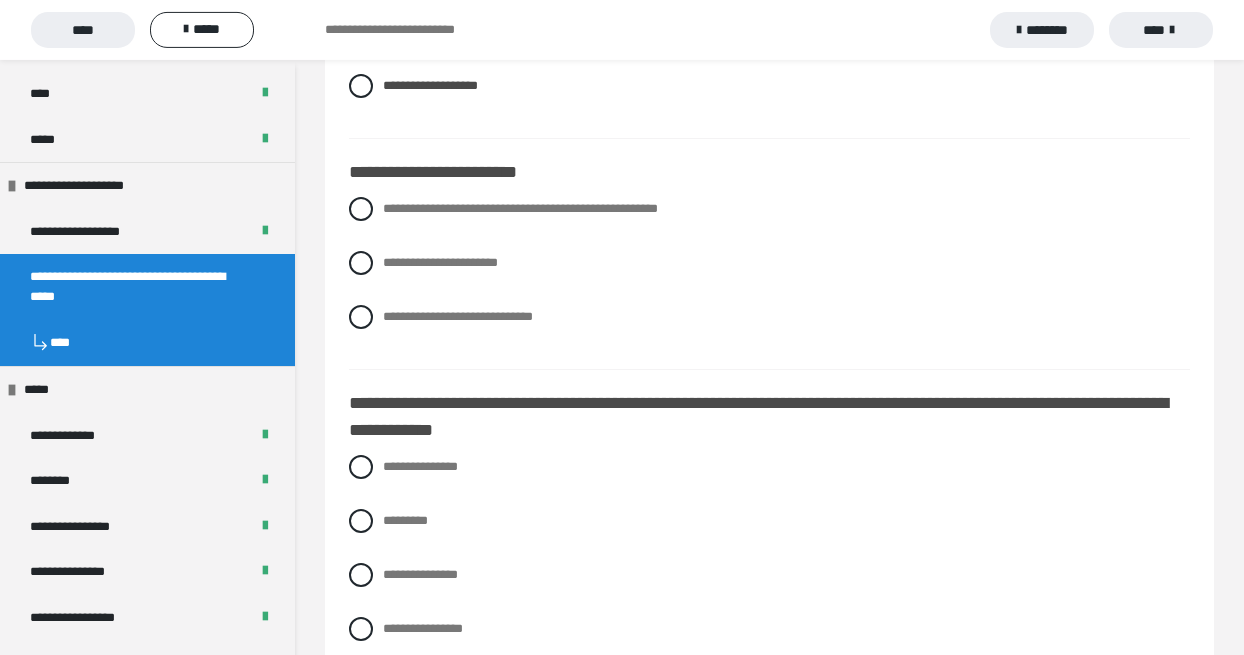 scroll, scrollTop: 1026, scrollLeft: 0, axis: vertical 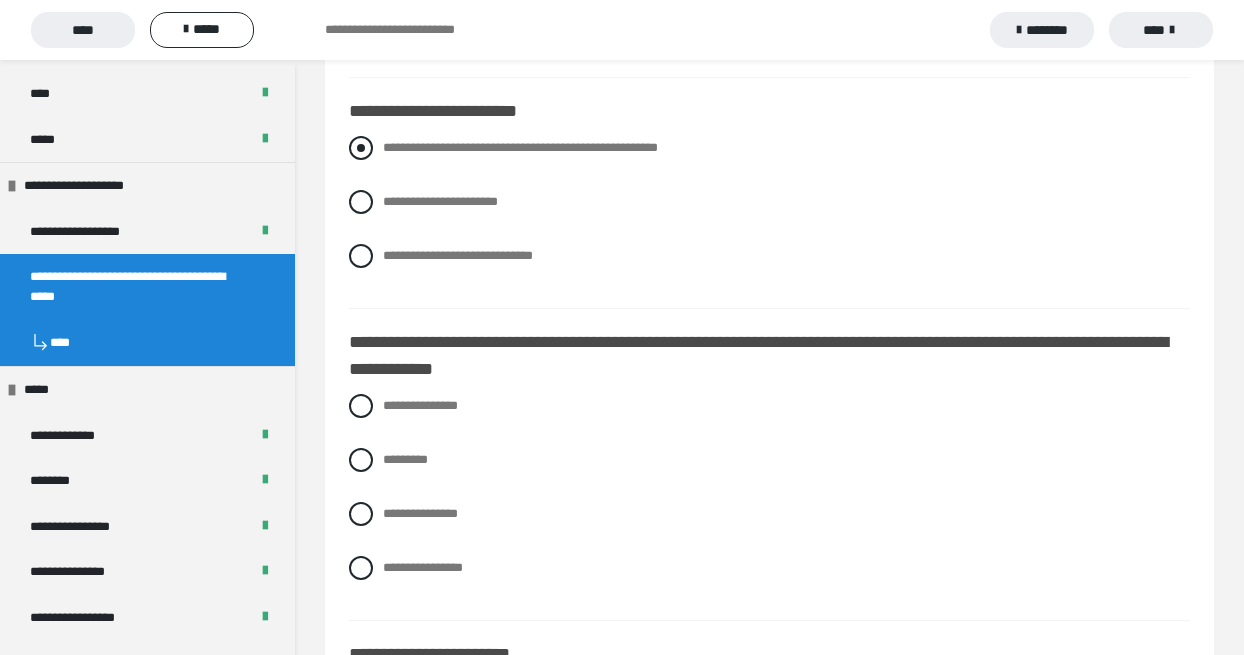 click at bounding box center (361, 148) 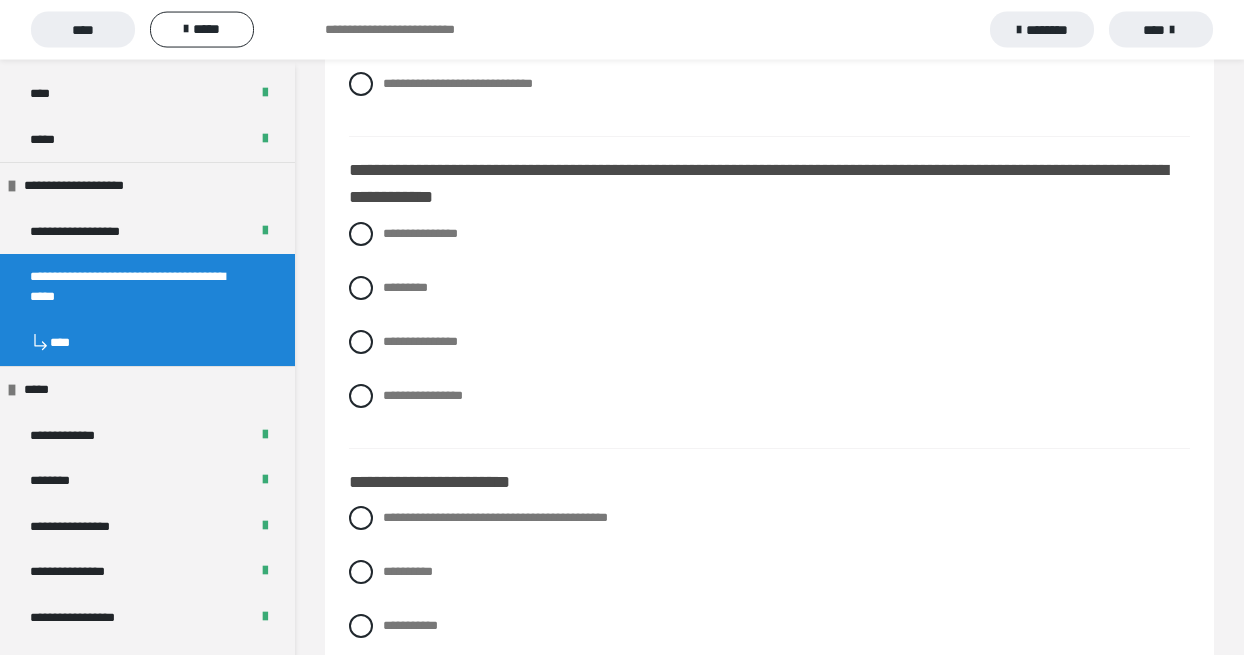 scroll, scrollTop: 1254, scrollLeft: 0, axis: vertical 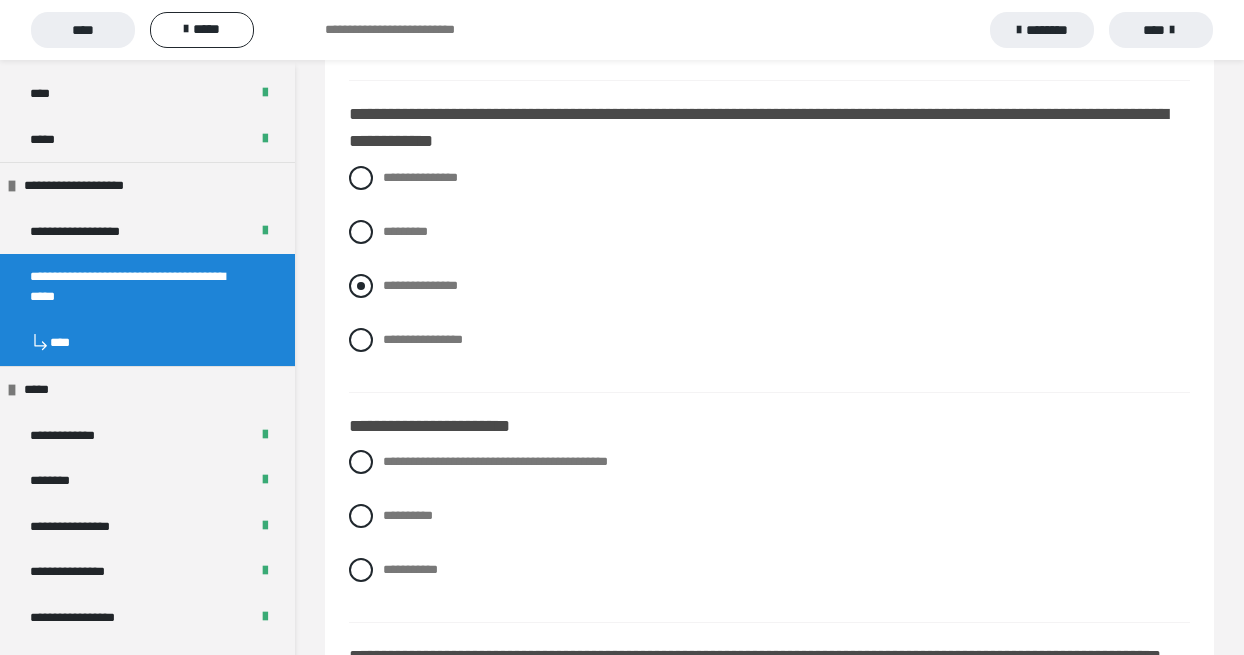click at bounding box center (361, 286) 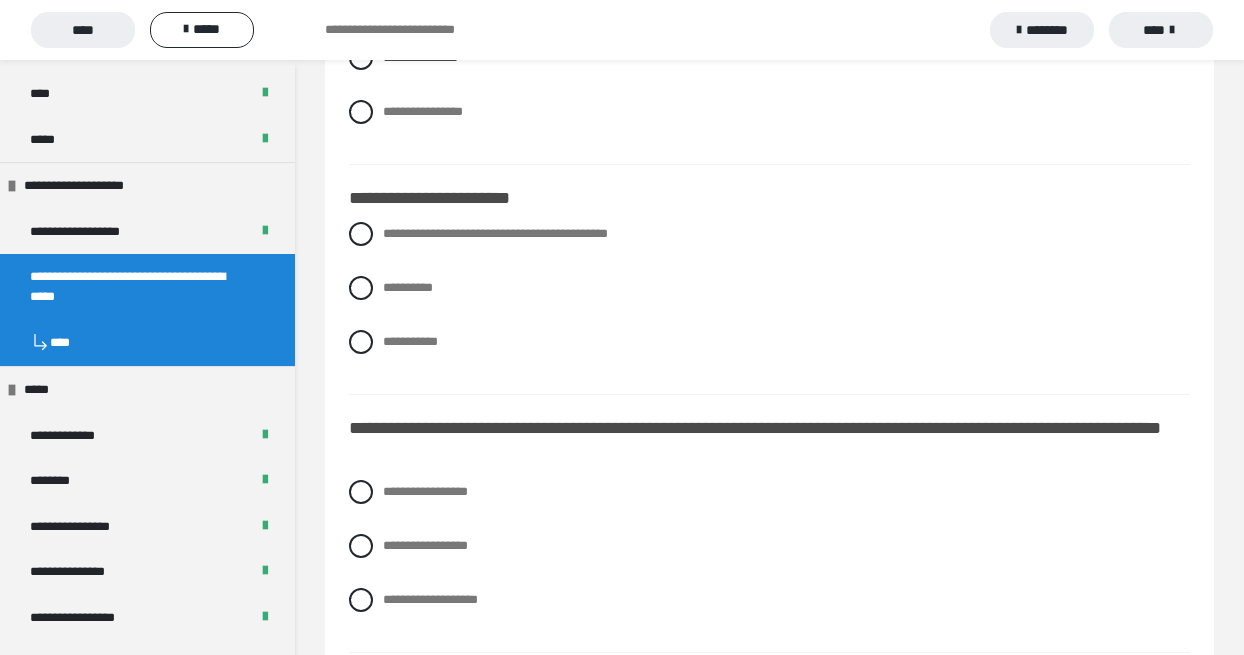 scroll, scrollTop: 1596, scrollLeft: 0, axis: vertical 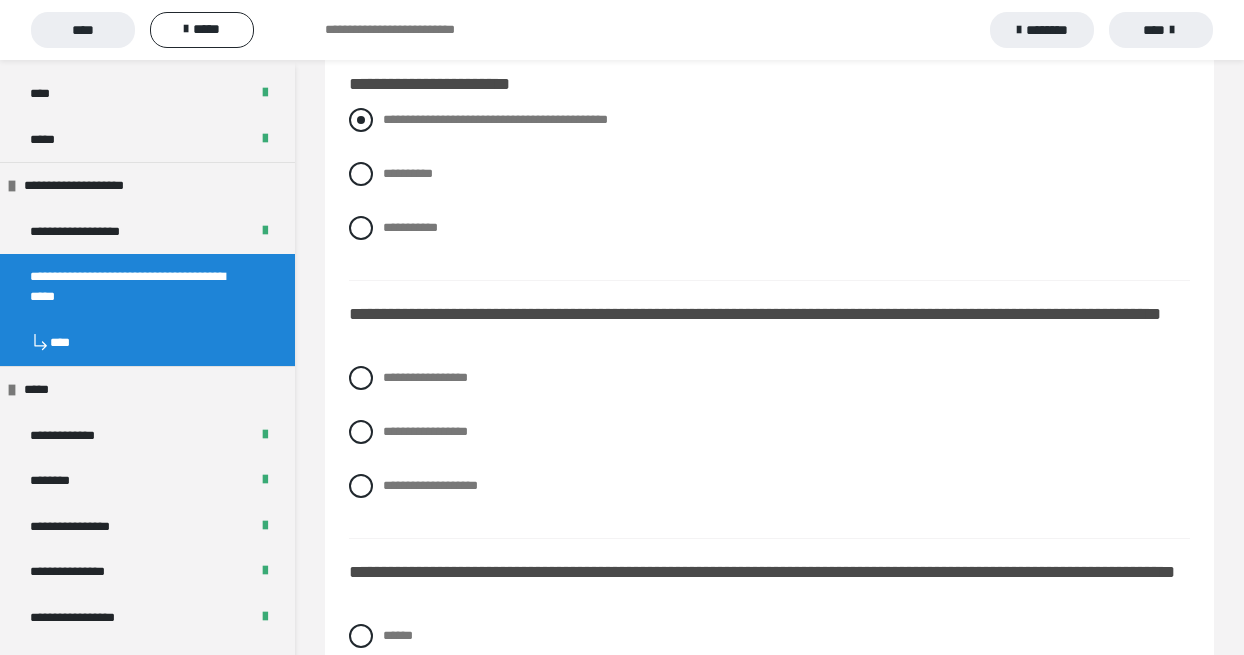 click at bounding box center [361, 120] 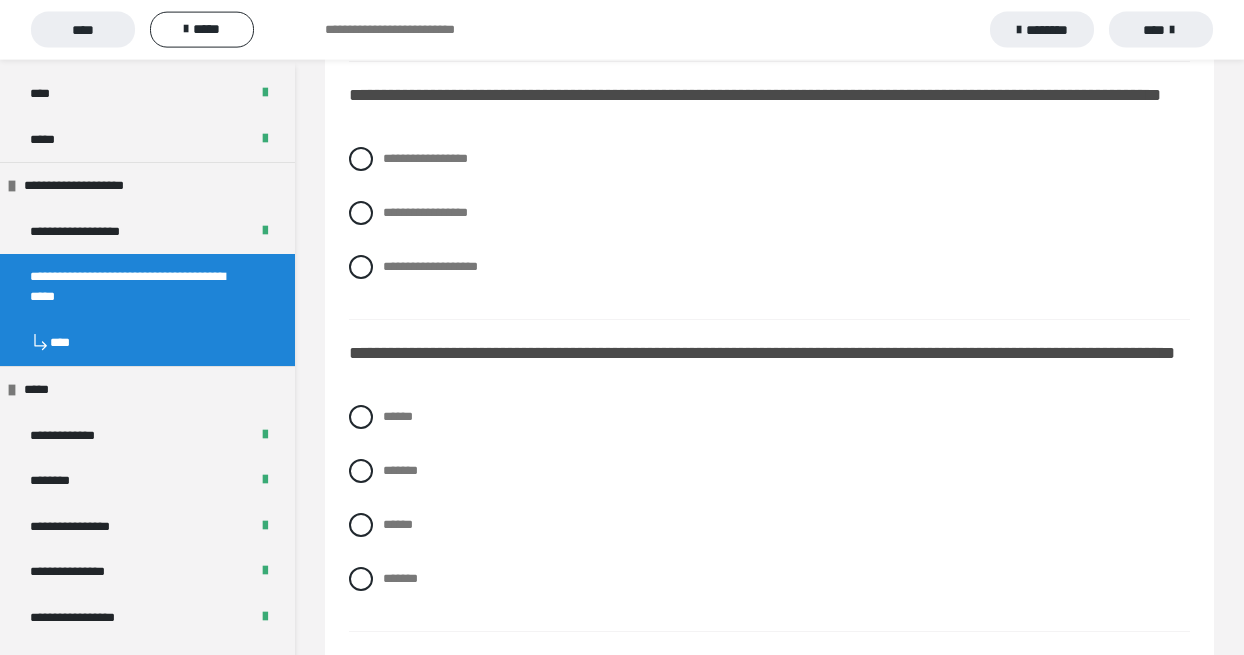 scroll, scrollTop: 1824, scrollLeft: 0, axis: vertical 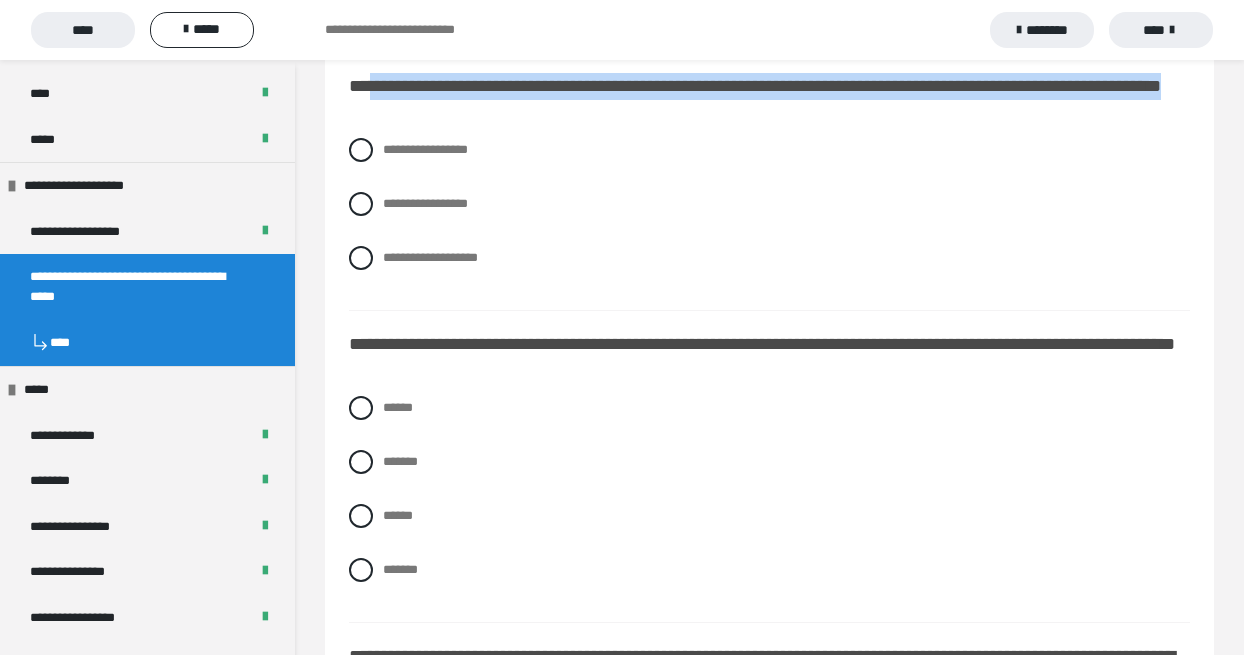 drag, startPoint x: 370, startPoint y: 117, endPoint x: 582, endPoint y: 149, distance: 214.40149 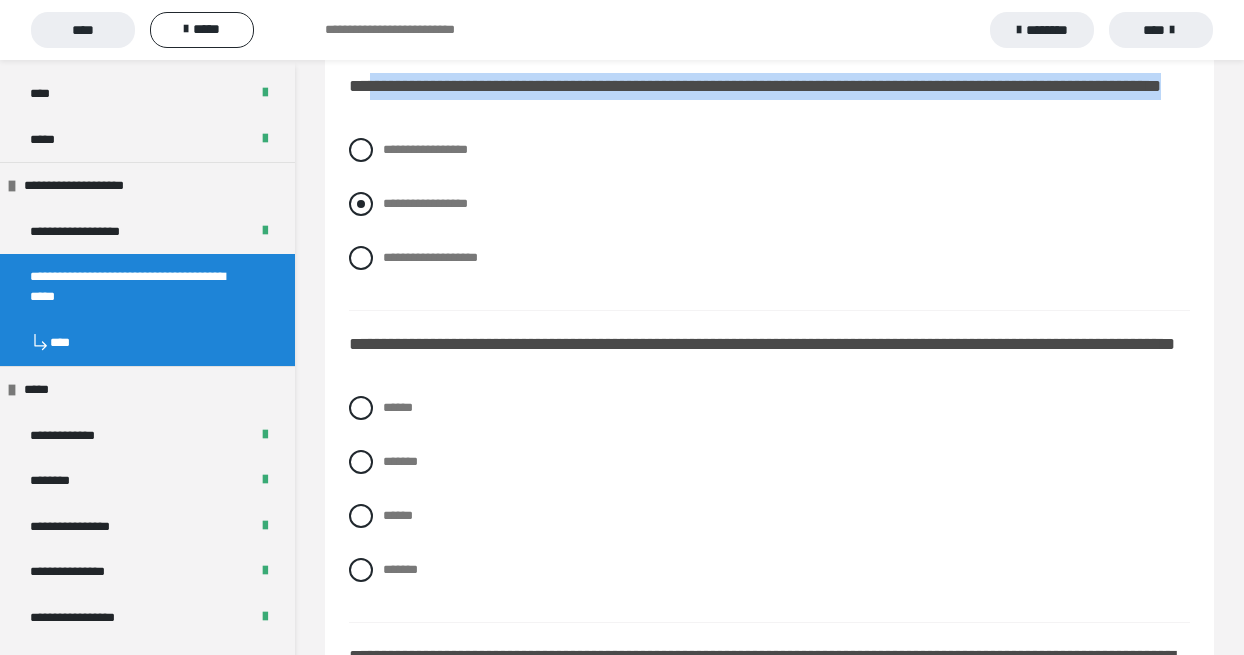 click at bounding box center [361, 204] 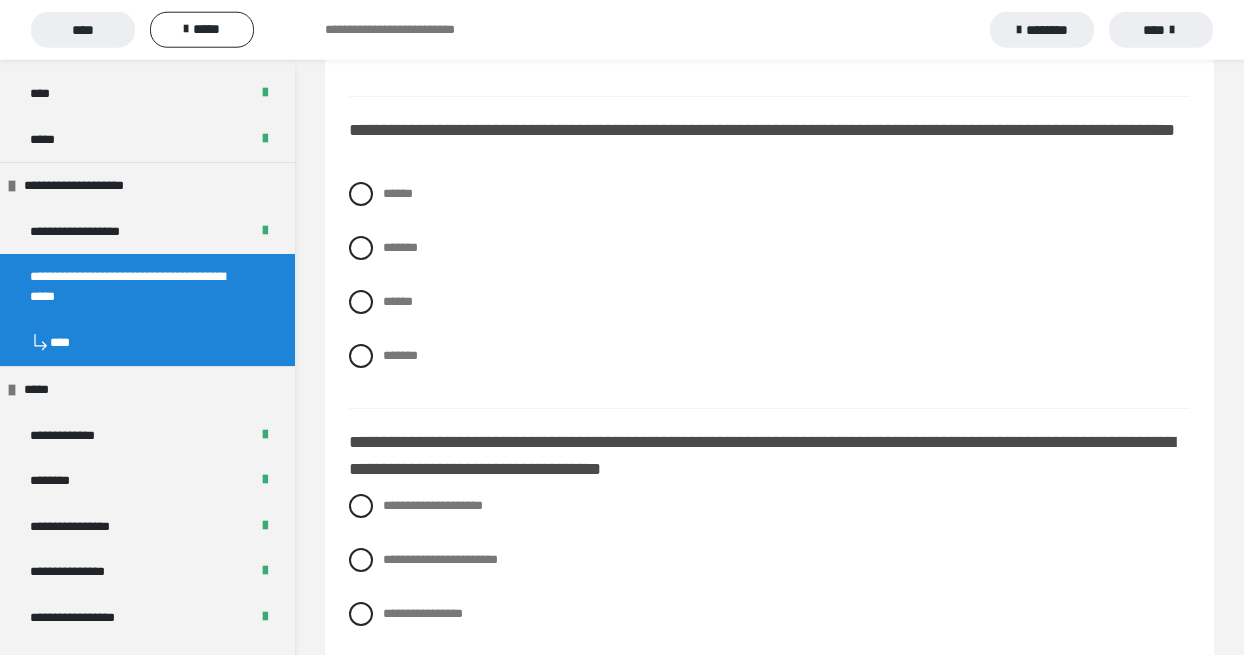 scroll, scrollTop: 2052, scrollLeft: 0, axis: vertical 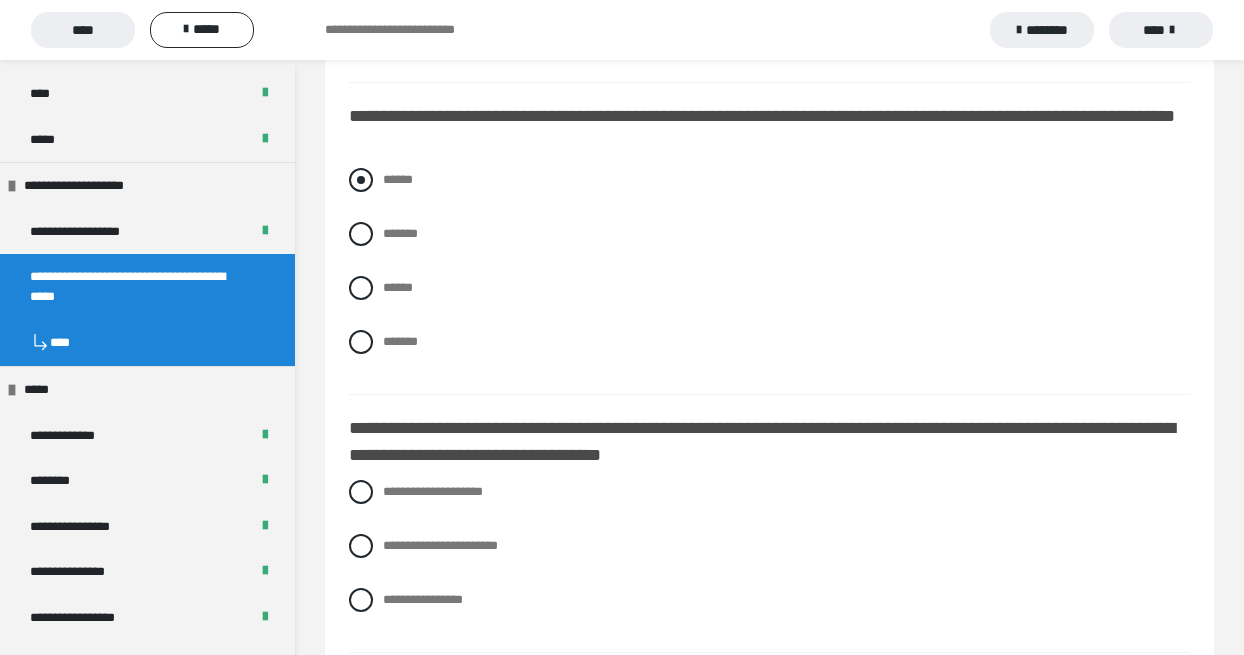 click at bounding box center [361, 180] 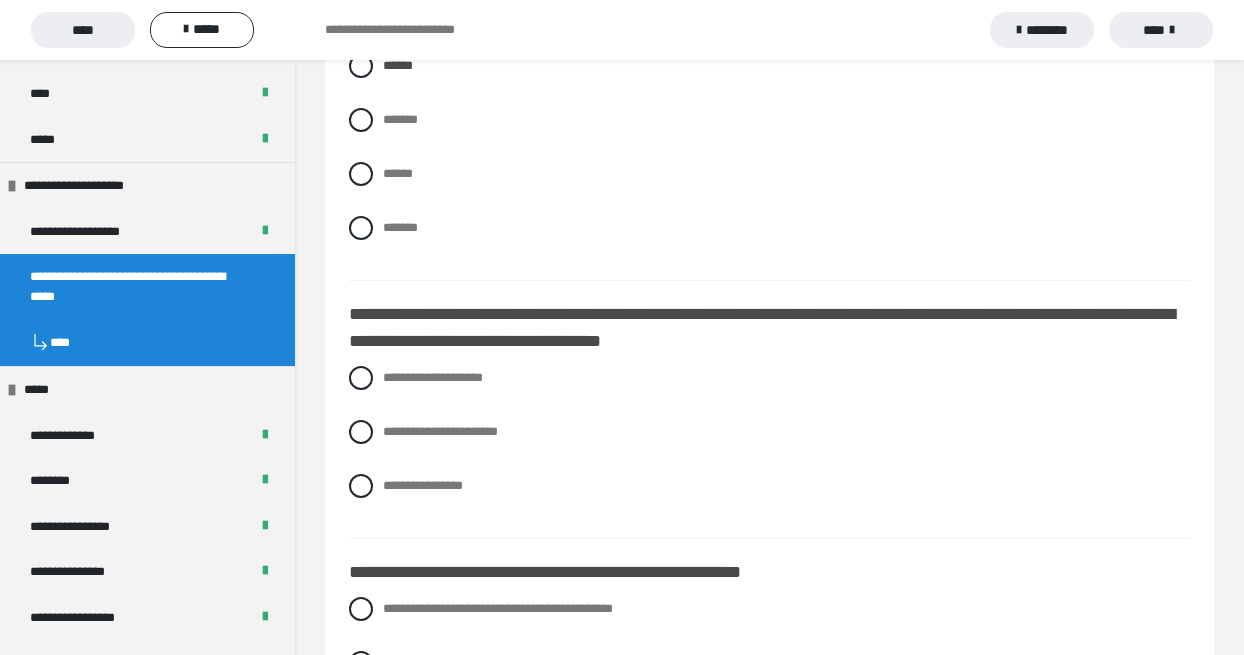 scroll, scrollTop: 2280, scrollLeft: 0, axis: vertical 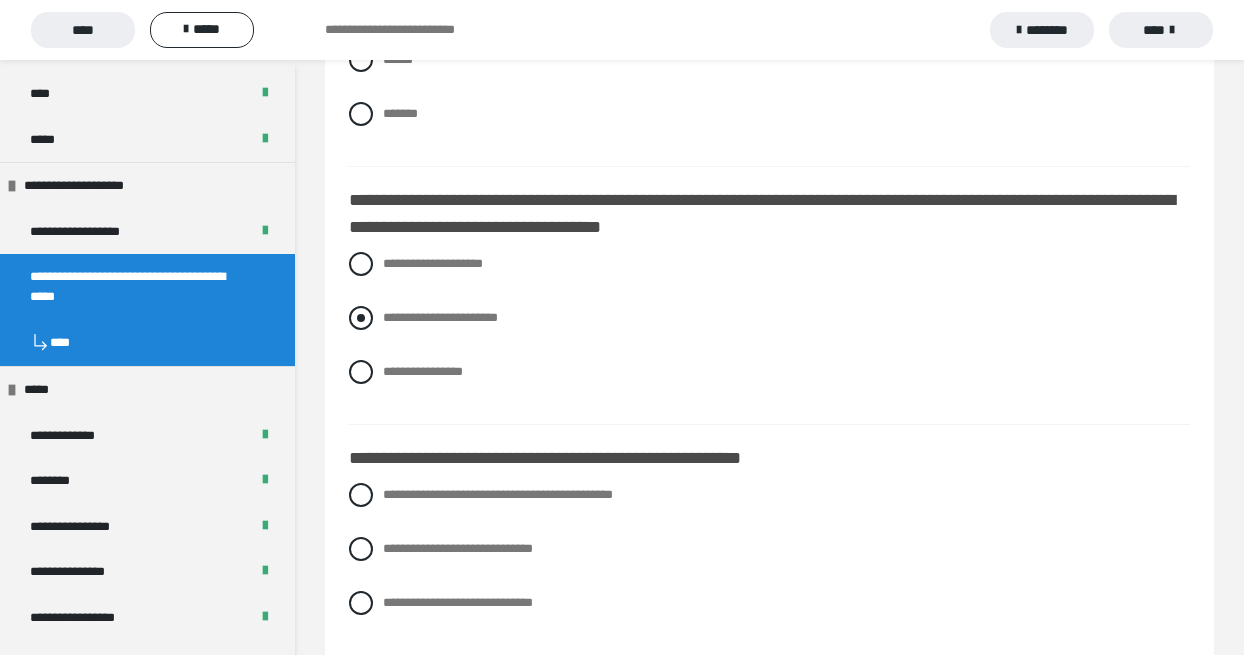click at bounding box center (361, 318) 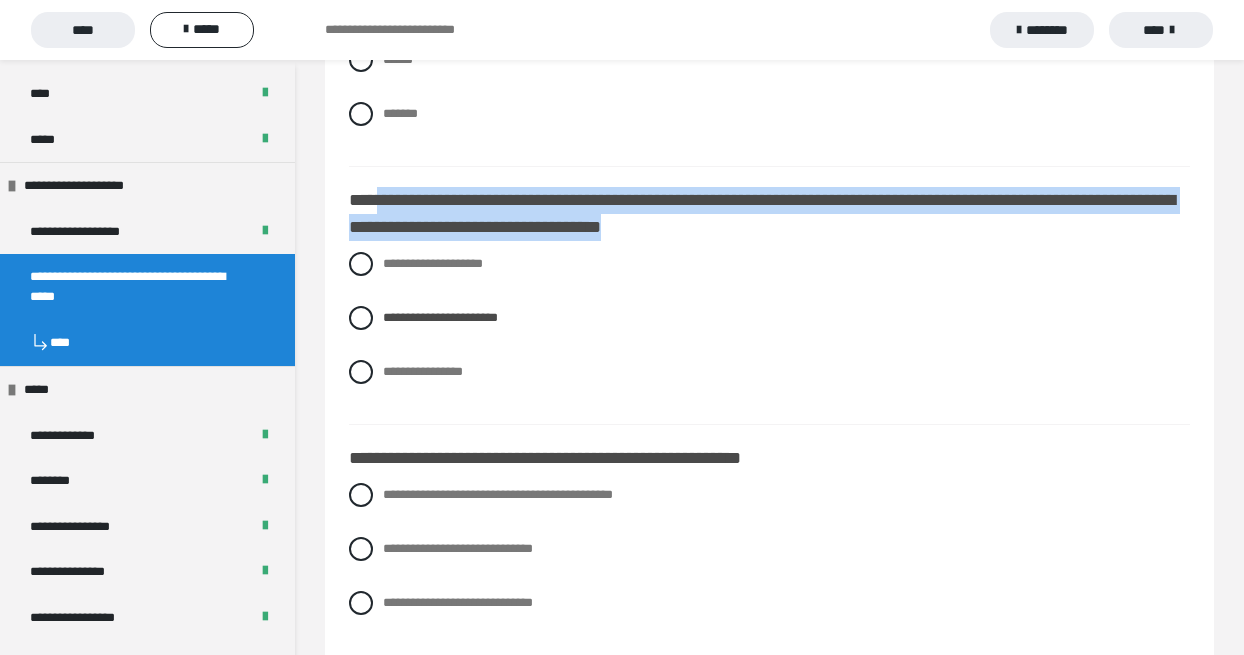drag, startPoint x: 377, startPoint y: 230, endPoint x: 846, endPoint y: 274, distance: 471.05945 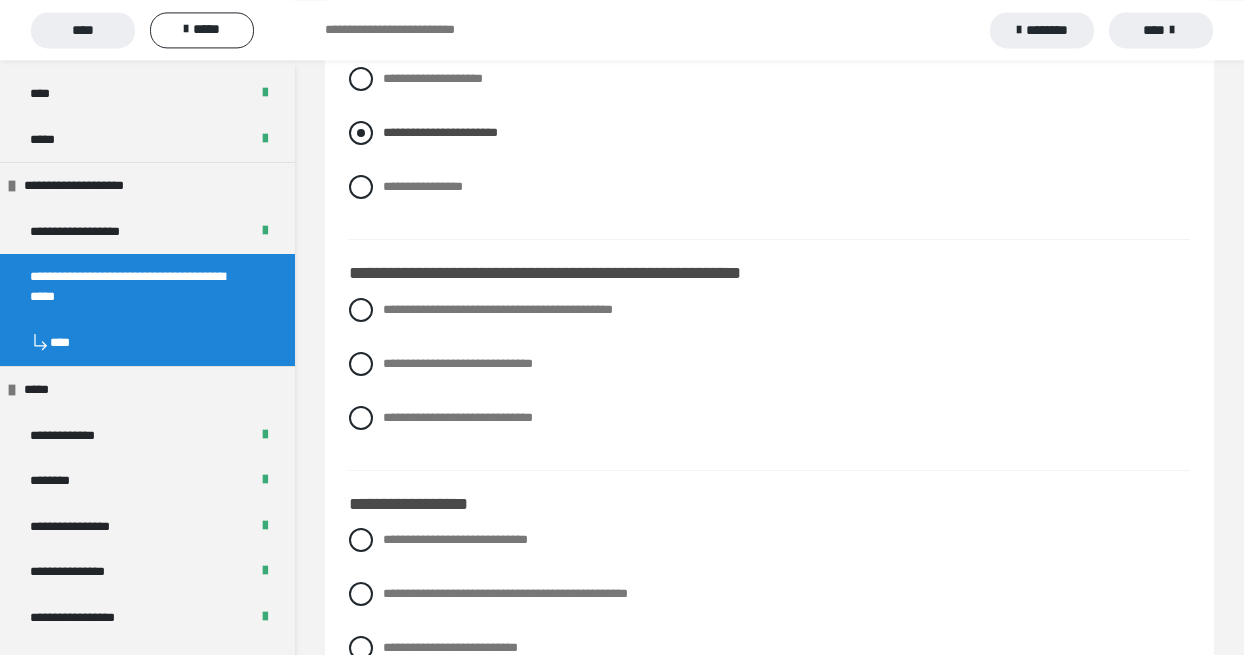 scroll, scrollTop: 2508, scrollLeft: 0, axis: vertical 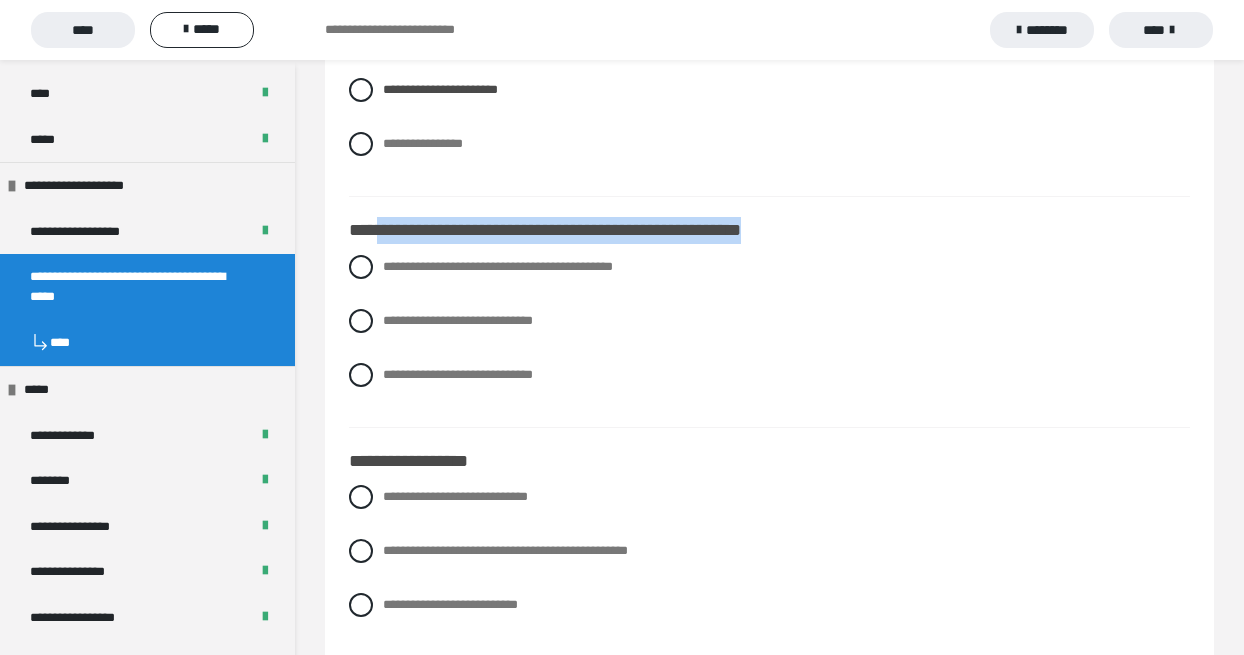 drag, startPoint x: 375, startPoint y: 261, endPoint x: 877, endPoint y: 269, distance: 502.06375 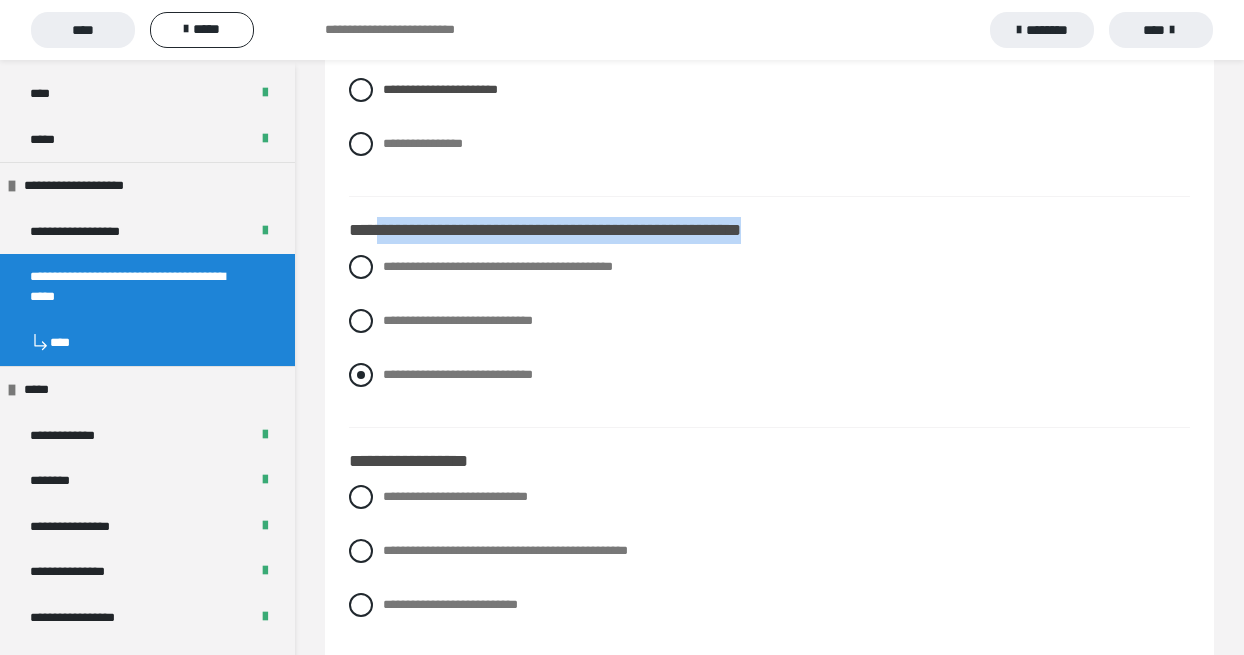 click at bounding box center [361, 375] 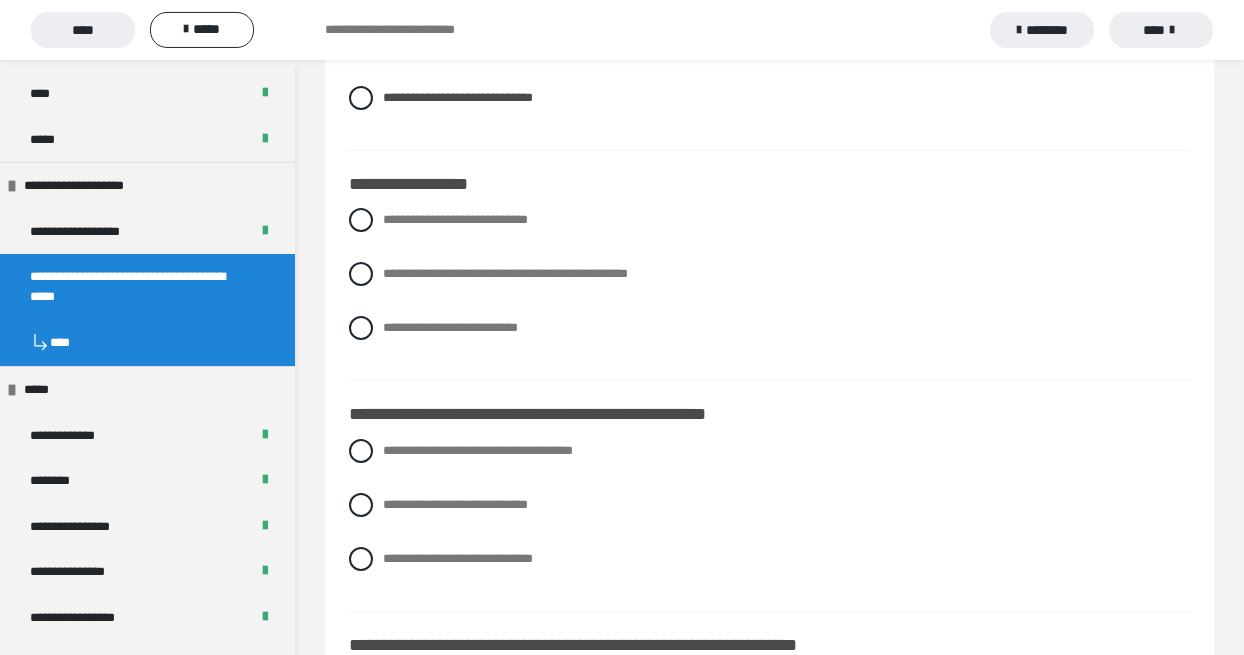 scroll, scrollTop: 2850, scrollLeft: 0, axis: vertical 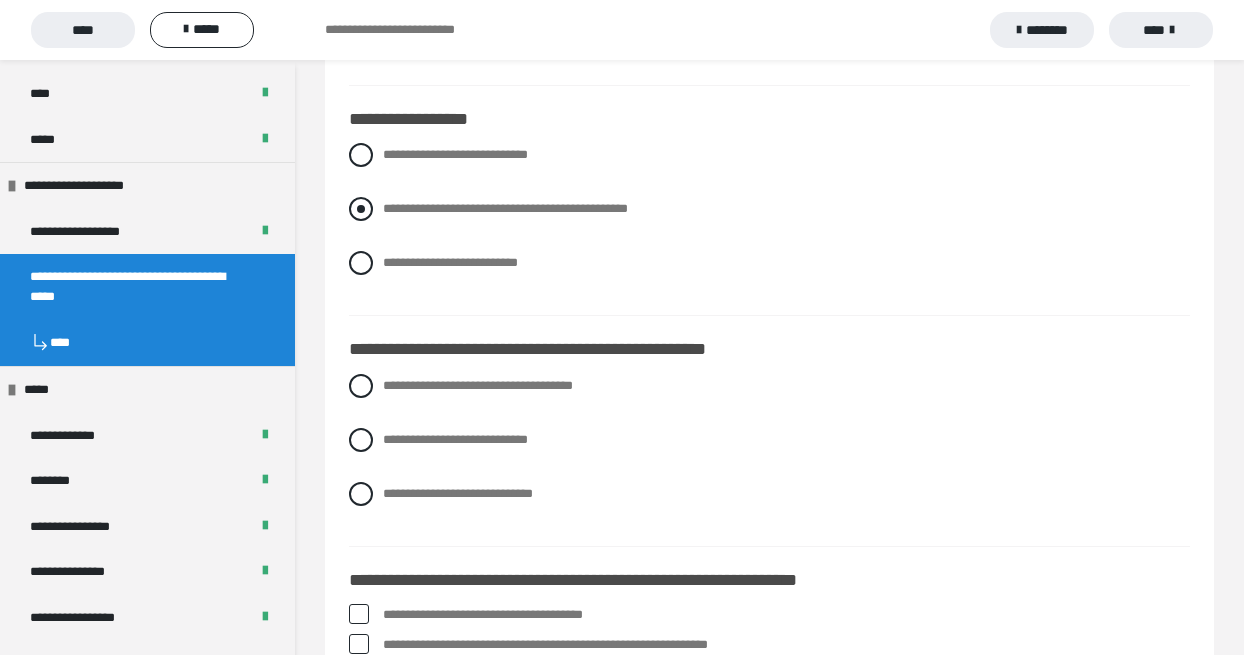 click at bounding box center (361, 209) 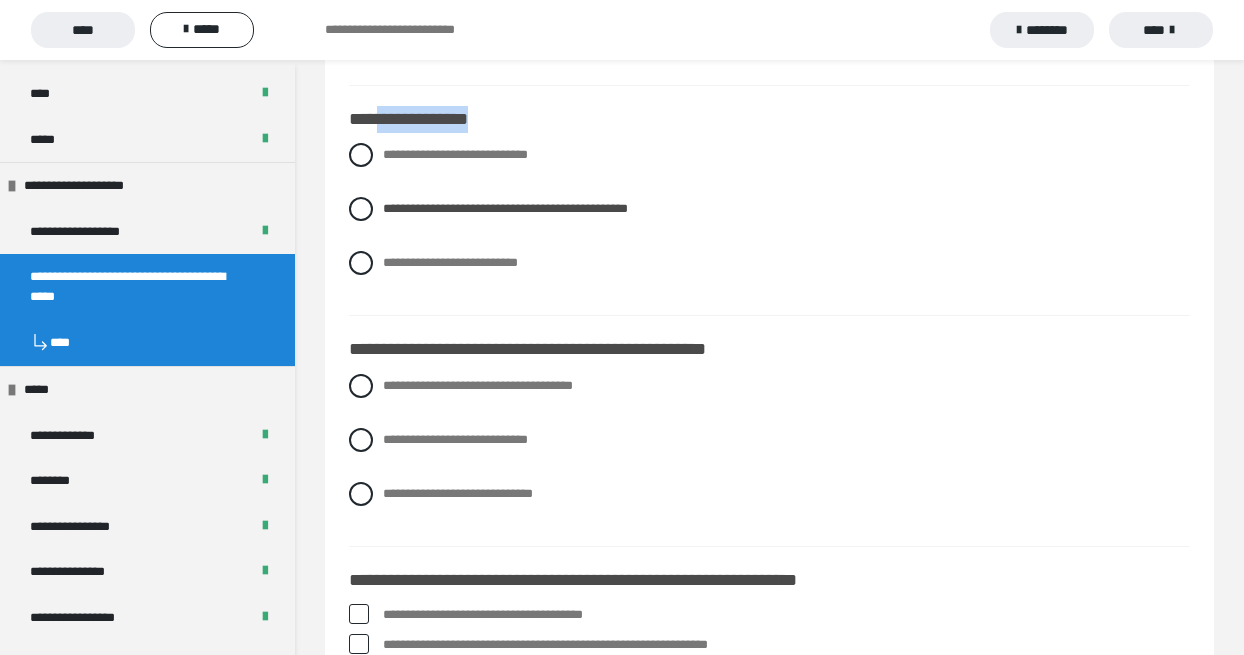 drag, startPoint x: 379, startPoint y: 149, endPoint x: 524, endPoint y: 153, distance: 145.05516 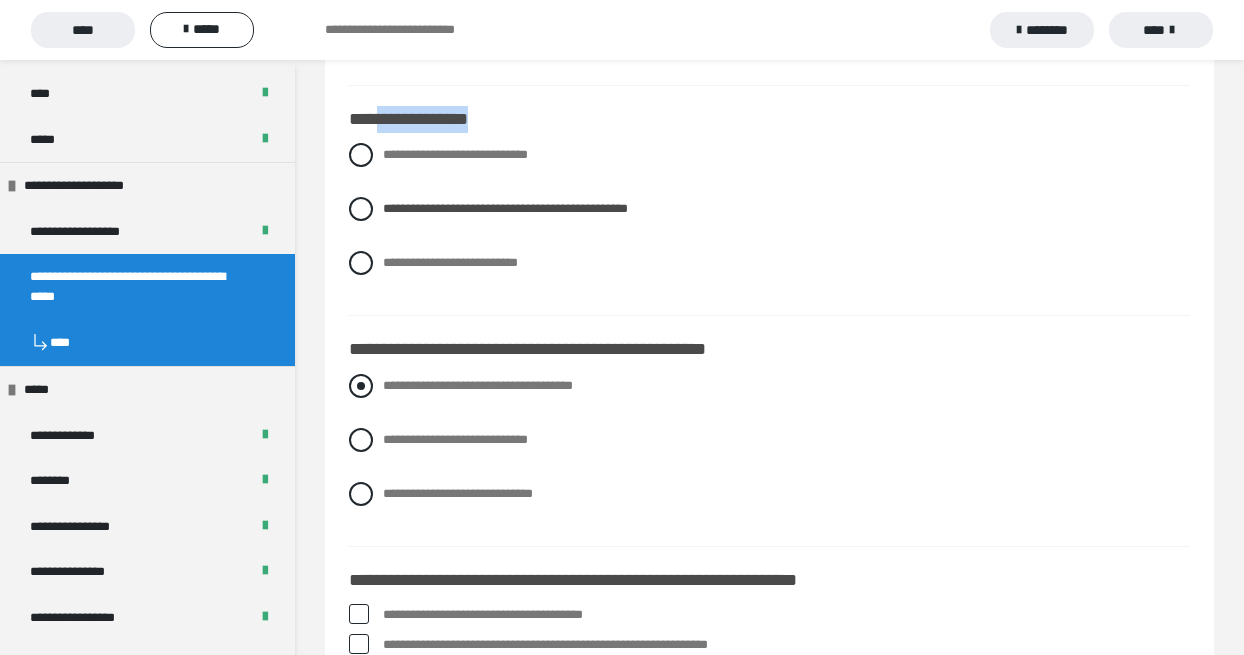 click at bounding box center (361, 386) 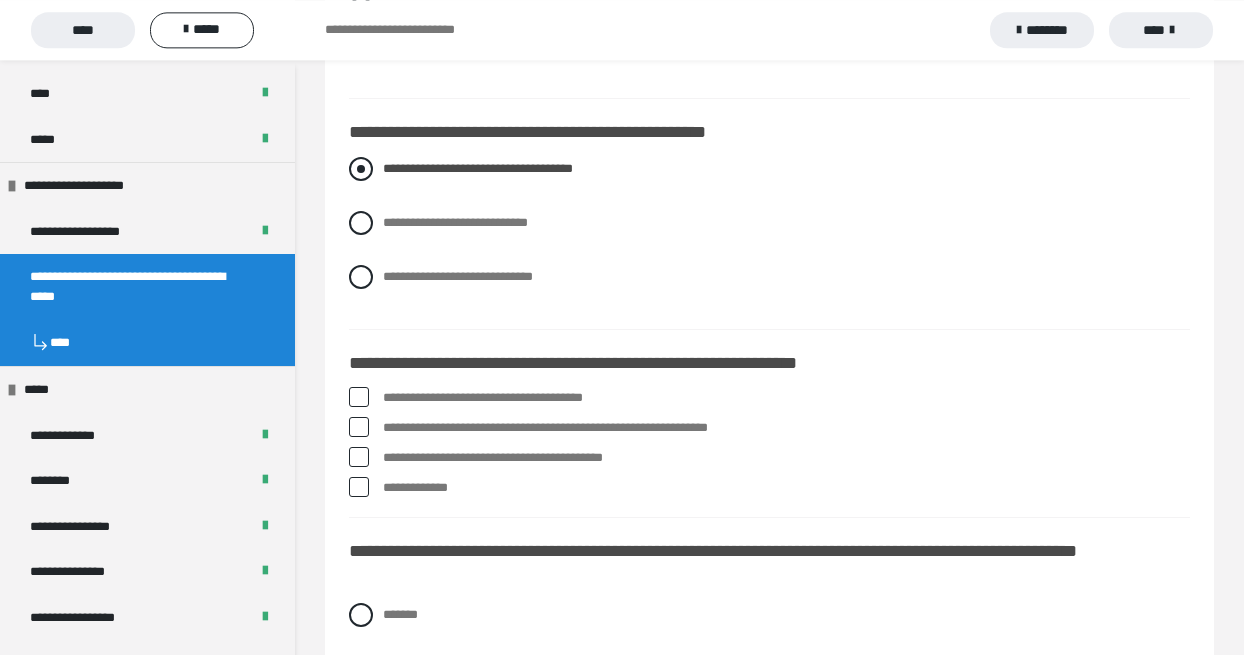 scroll, scrollTop: 3078, scrollLeft: 0, axis: vertical 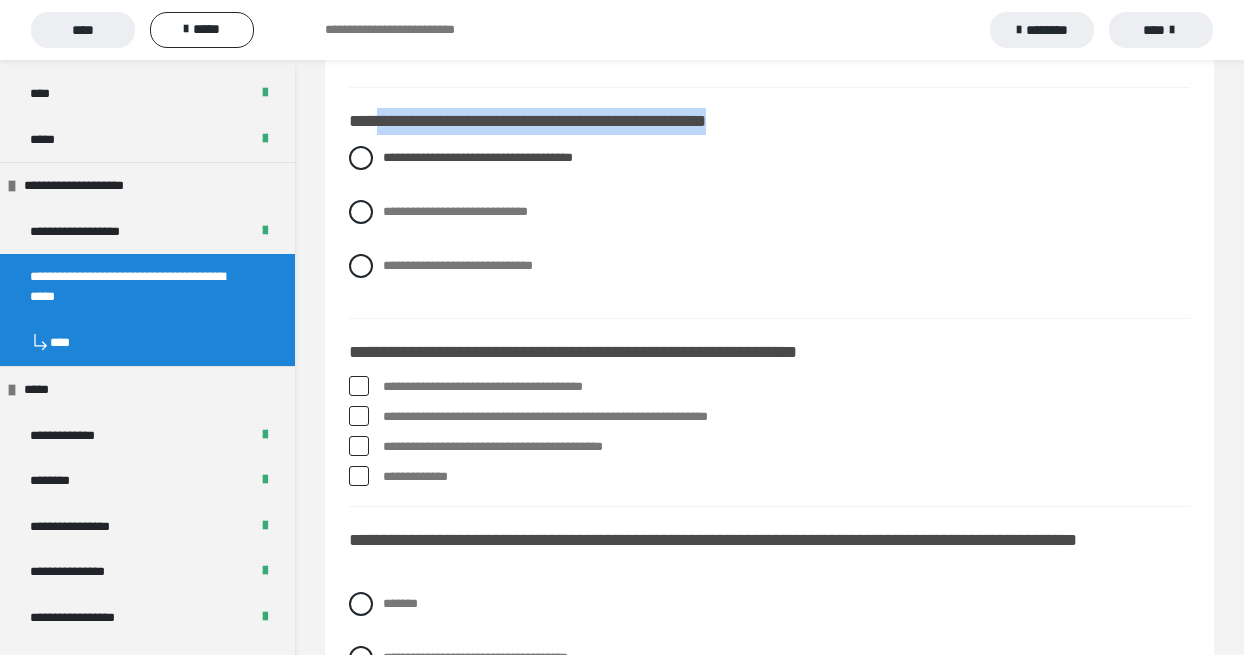 drag, startPoint x: 376, startPoint y: 150, endPoint x: 801, endPoint y: 146, distance: 425.01883 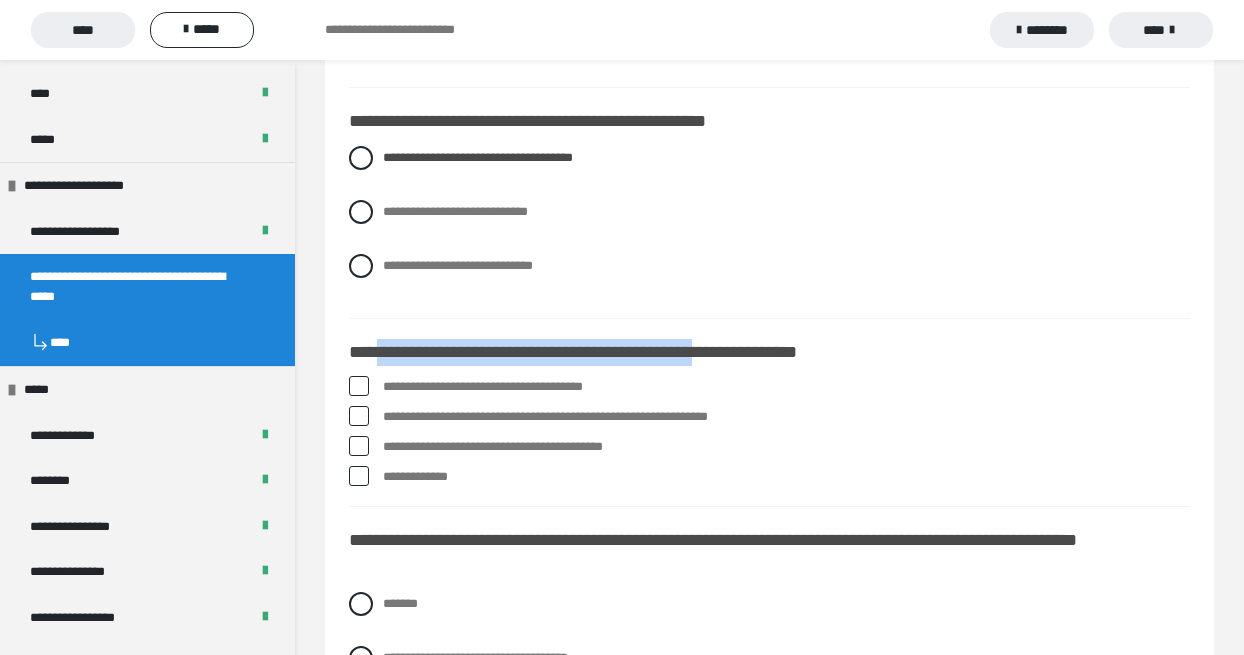drag, startPoint x: 382, startPoint y: 377, endPoint x: 762, endPoint y: 382, distance: 380.0329 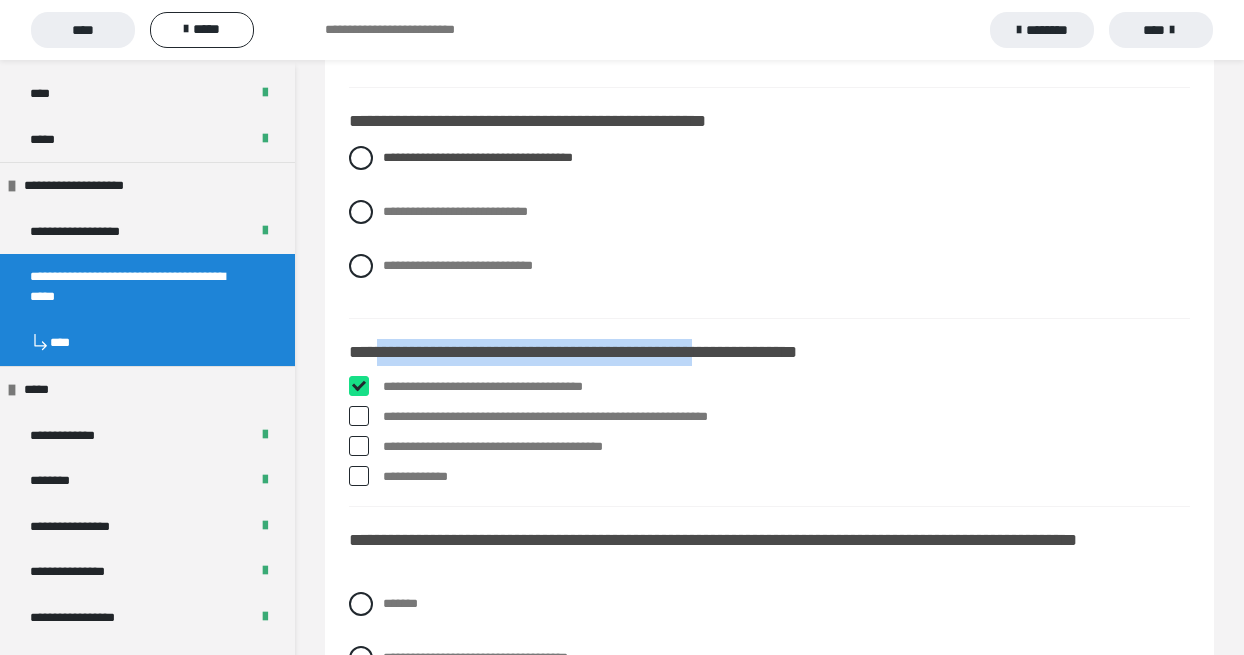 checkbox on "****" 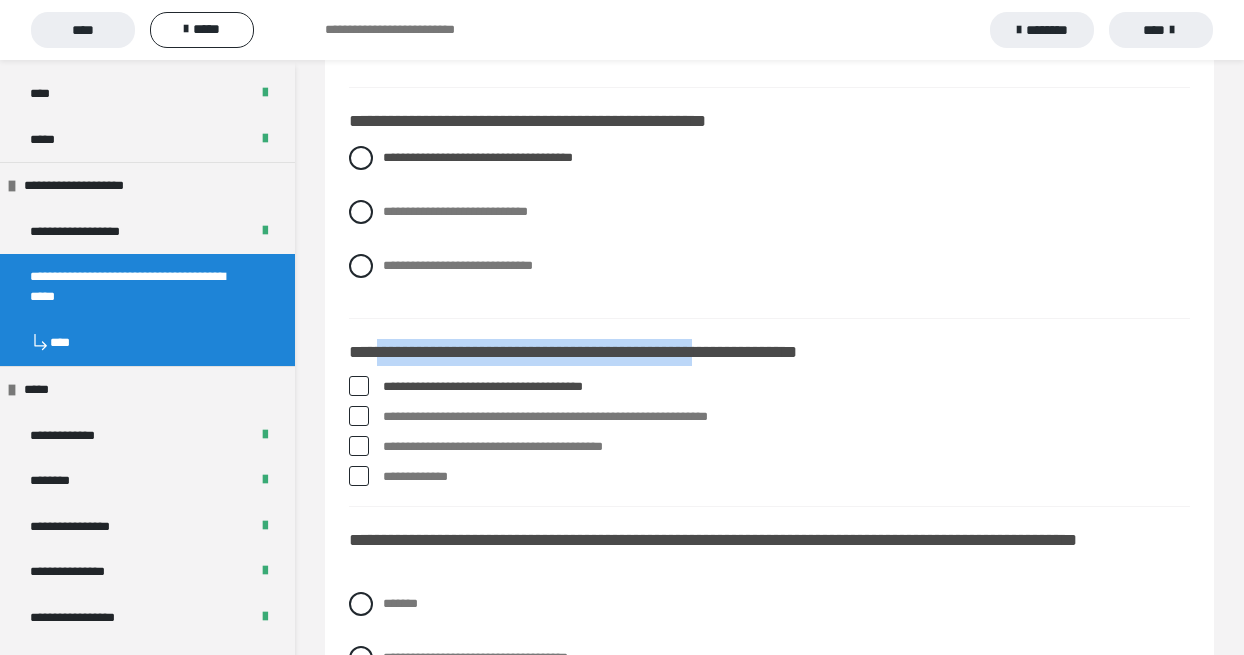 click at bounding box center (359, 446) 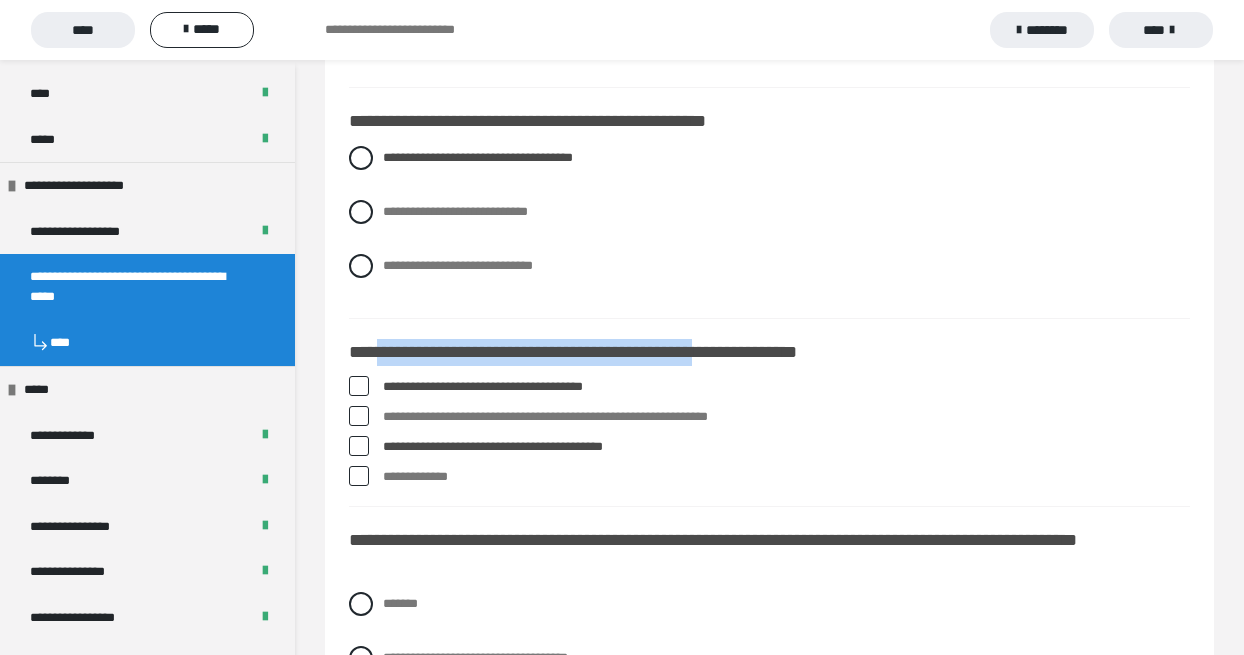 click at bounding box center (359, 446) 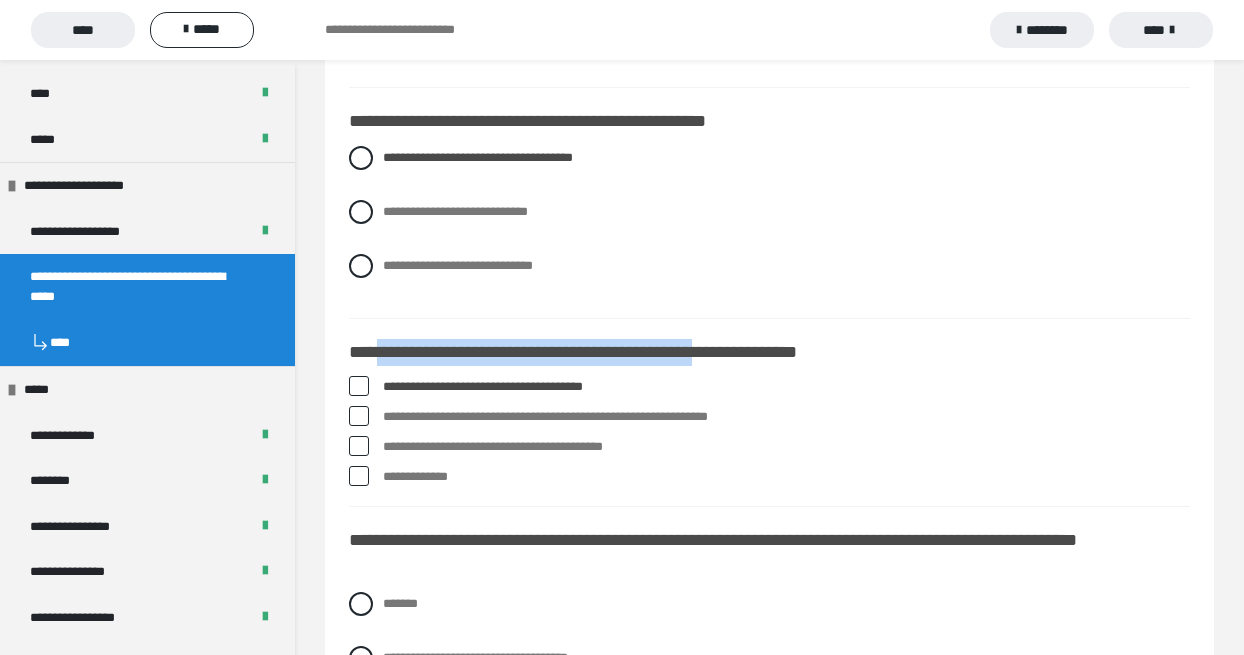copy on "**********" 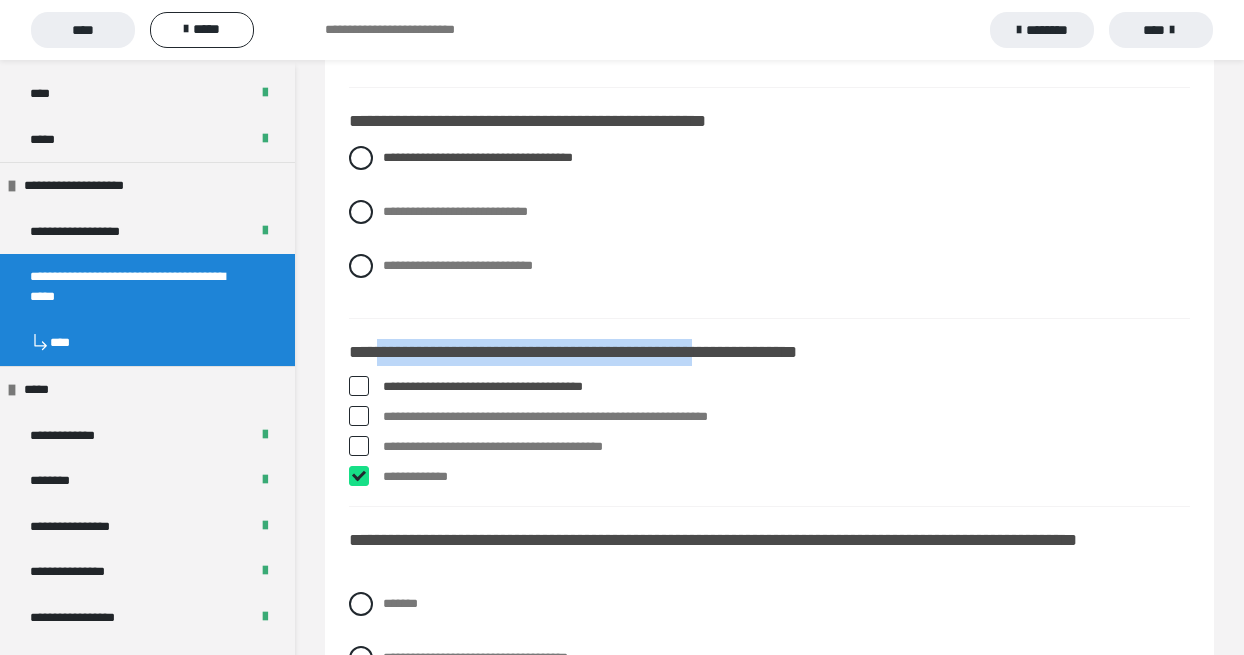 checkbox on "****" 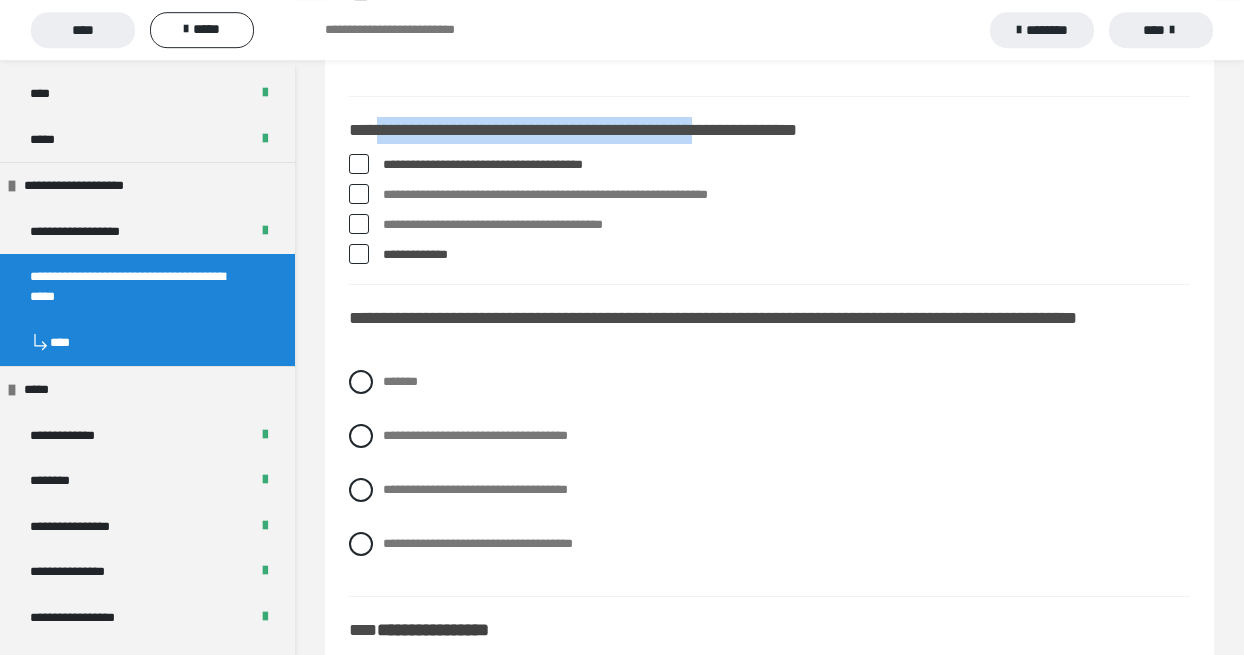 scroll, scrollTop: 3306, scrollLeft: 0, axis: vertical 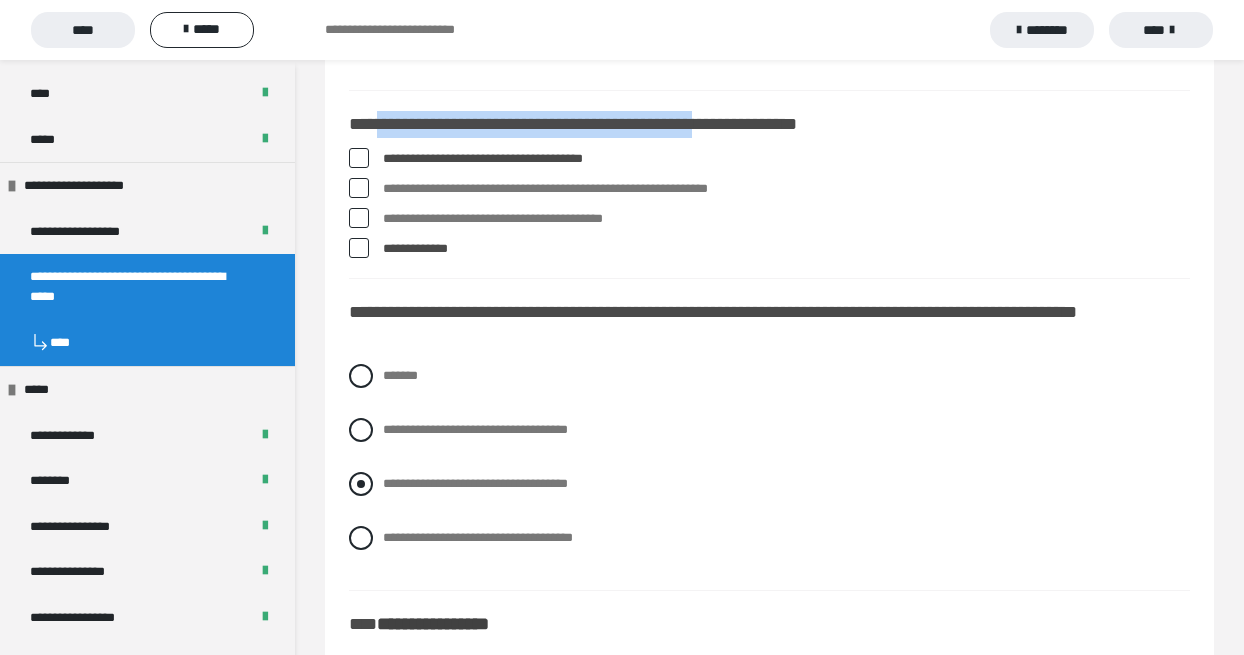click at bounding box center [361, 484] 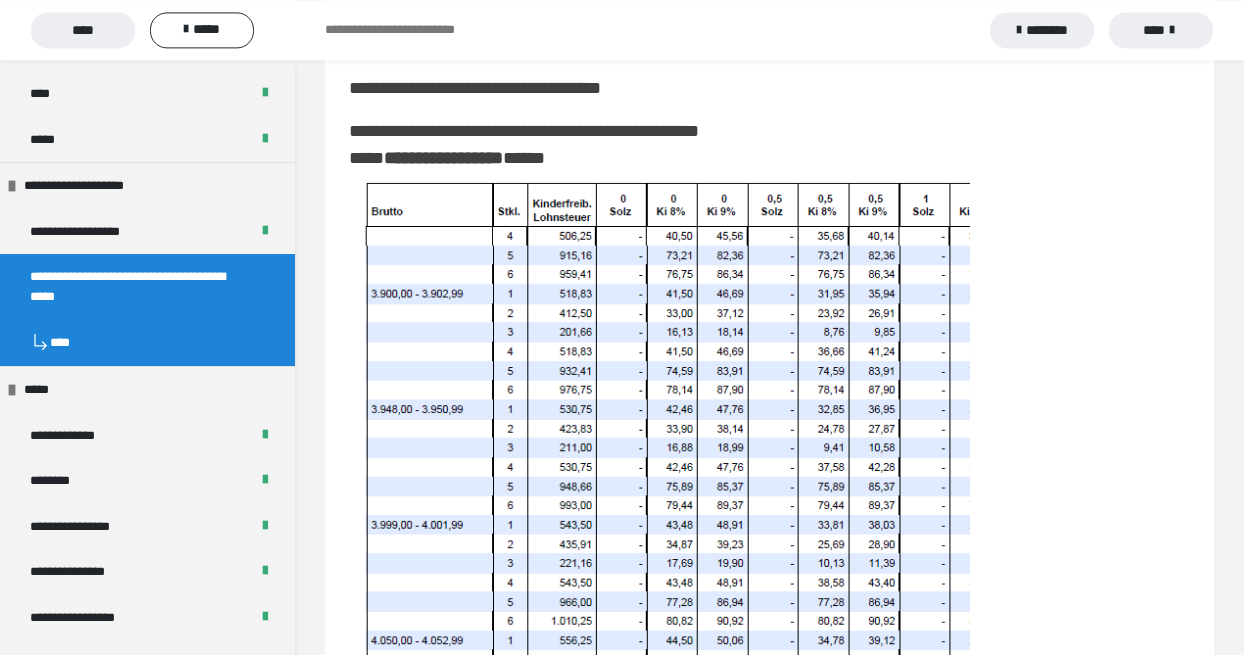 scroll, scrollTop: 3990, scrollLeft: 0, axis: vertical 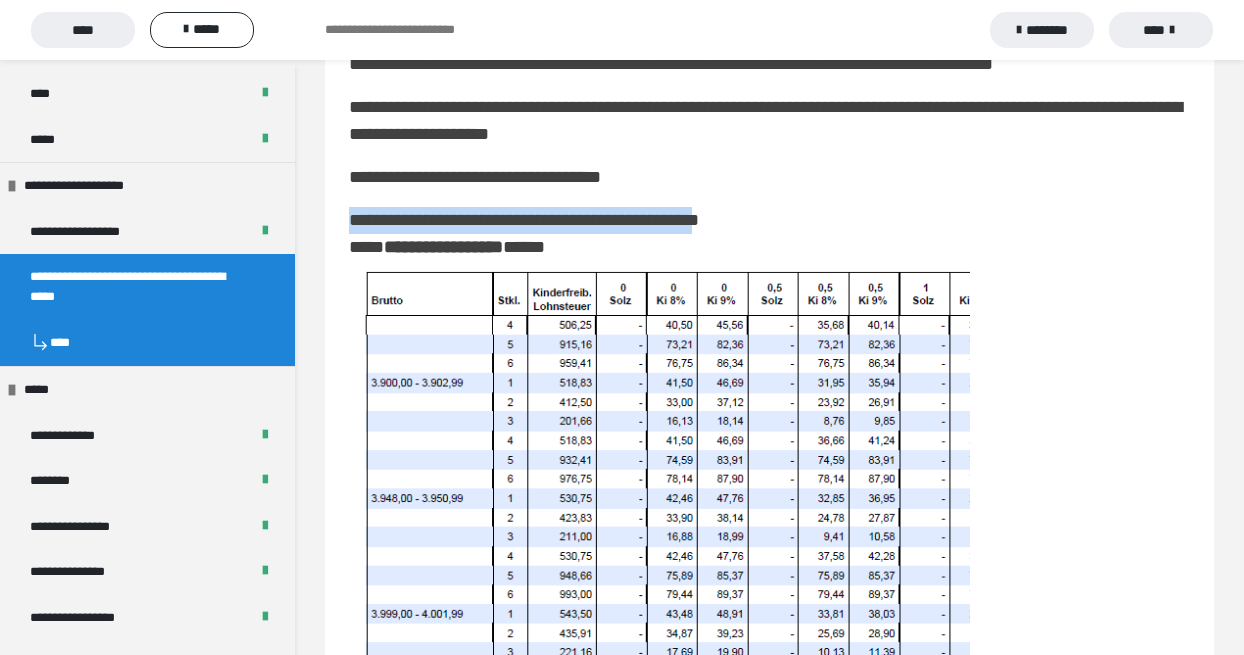 drag, startPoint x: 350, startPoint y: 250, endPoint x: 764, endPoint y: 253, distance: 414.01086 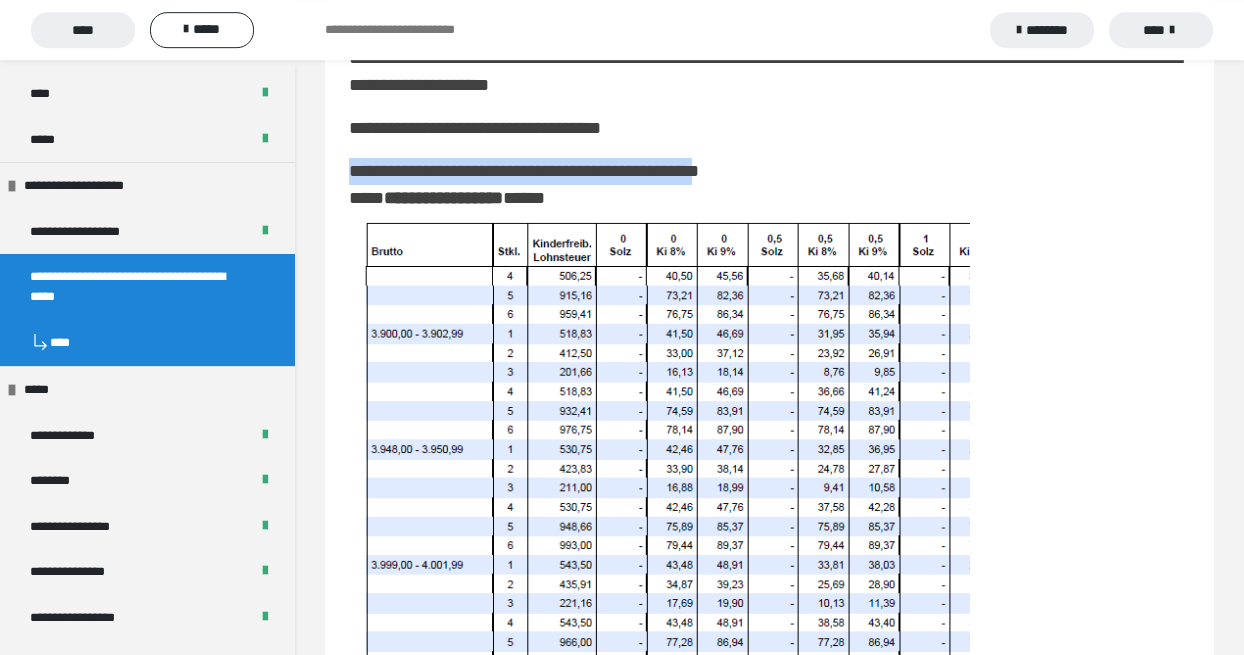 scroll, scrollTop: 3876, scrollLeft: 0, axis: vertical 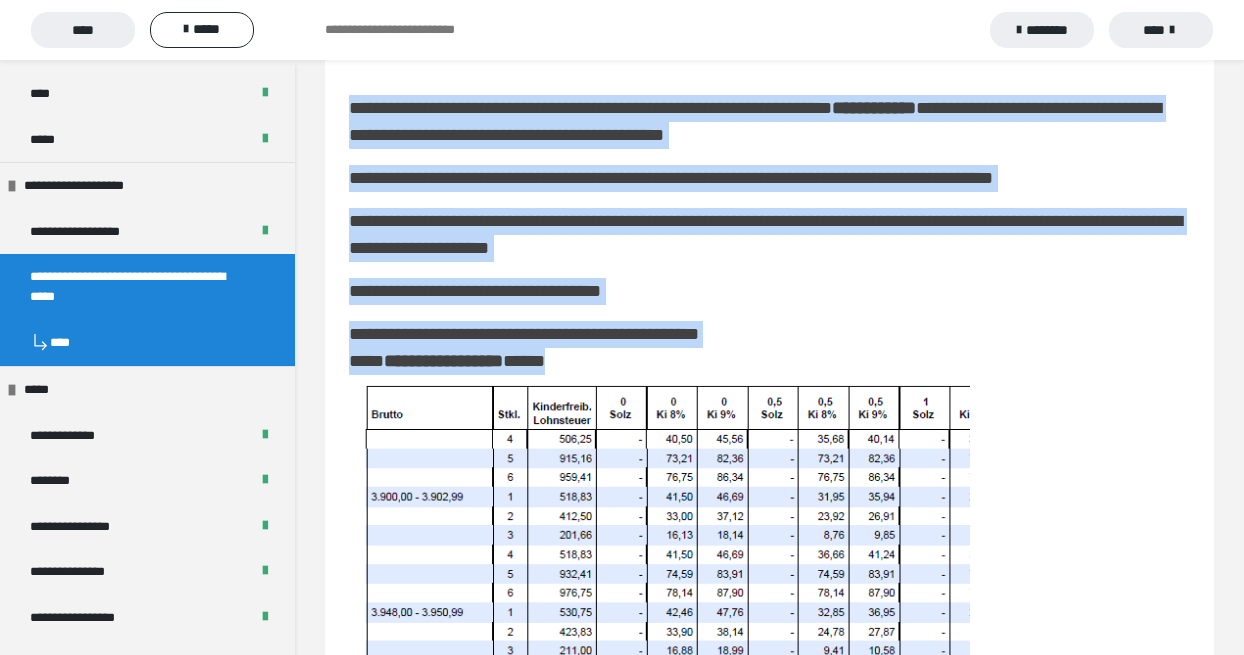 drag, startPoint x: 351, startPoint y: 138, endPoint x: 633, endPoint y: 395, distance: 381.5403 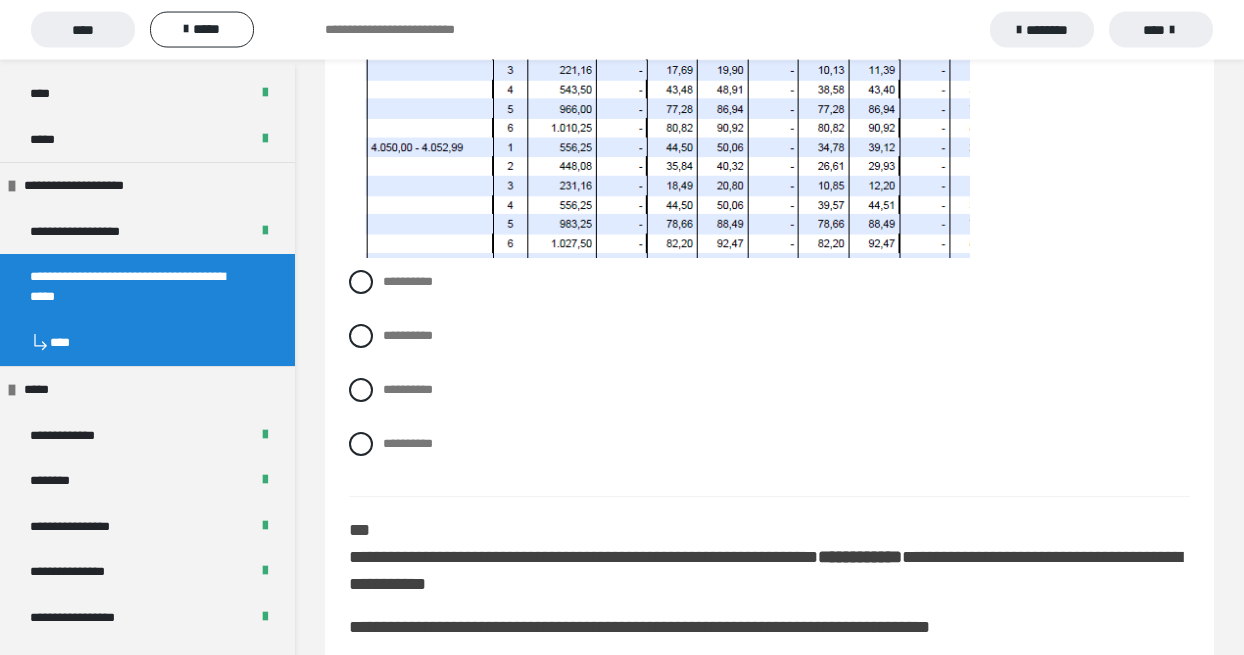 scroll, scrollTop: 4674, scrollLeft: 0, axis: vertical 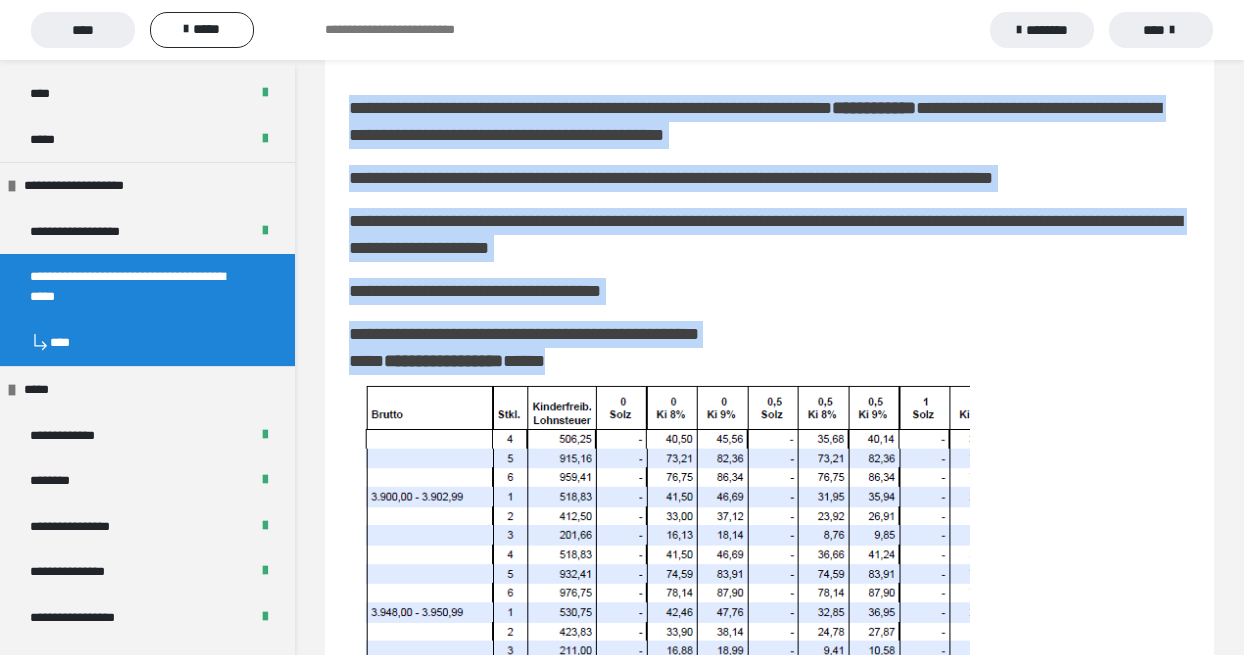 click on "**********" at bounding box center [755, 121] 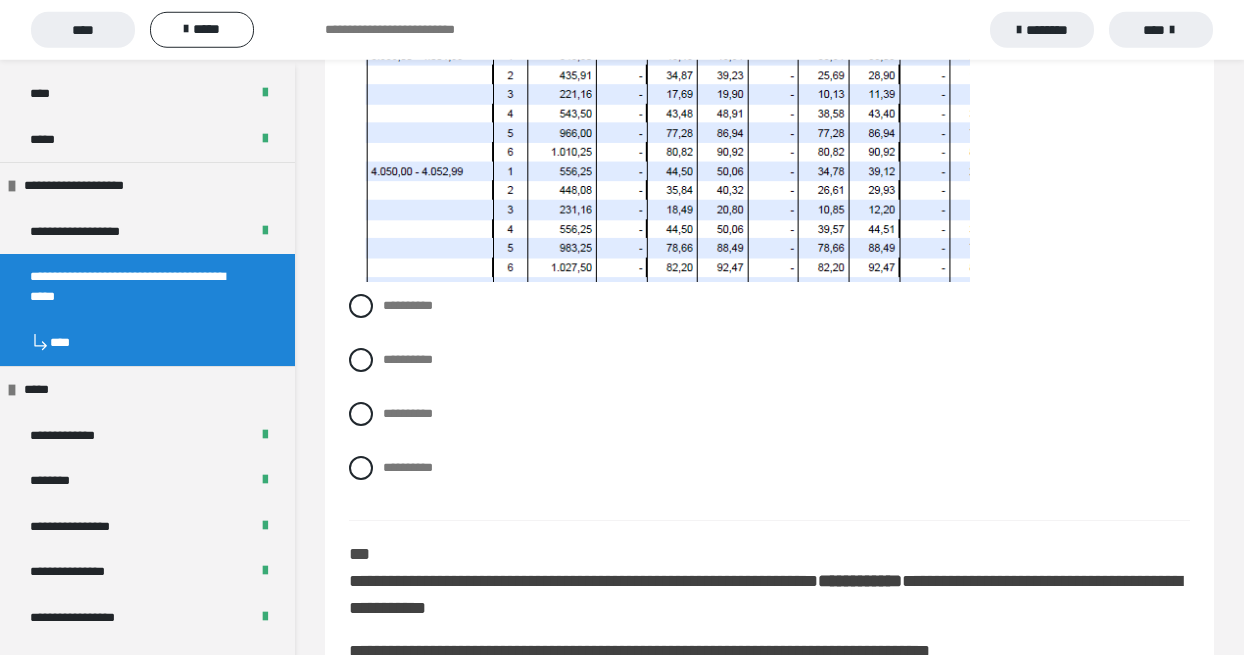 scroll, scrollTop: 4674, scrollLeft: 0, axis: vertical 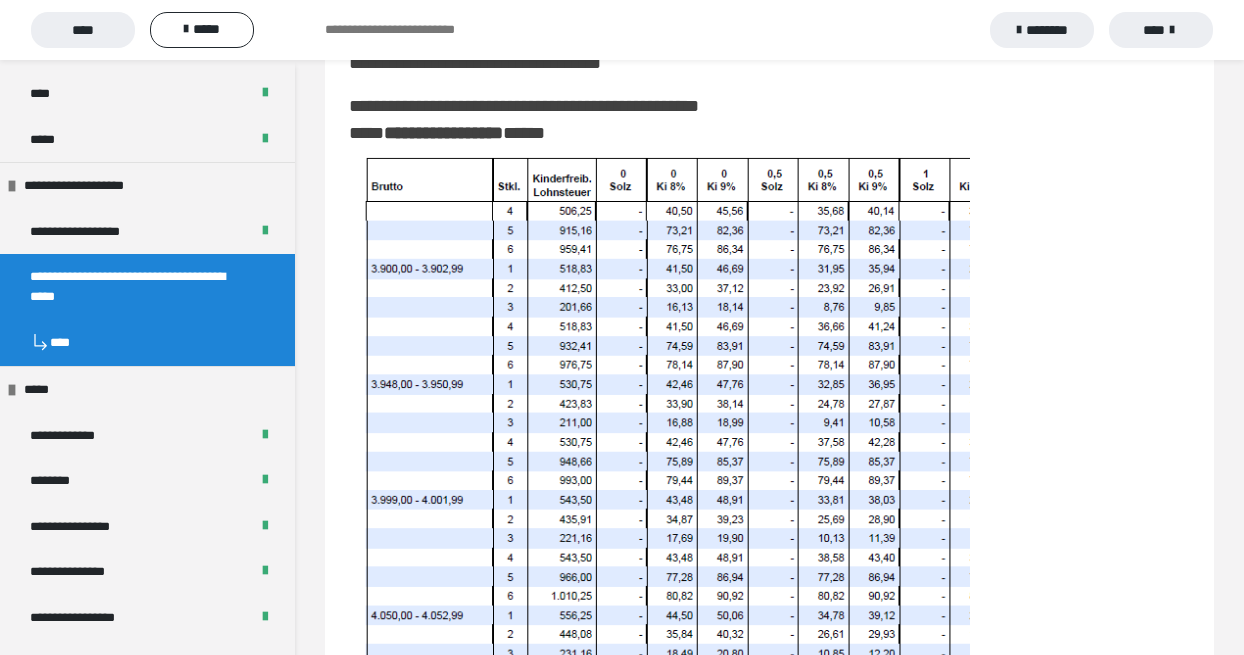 click at bounding box center (769, 439) 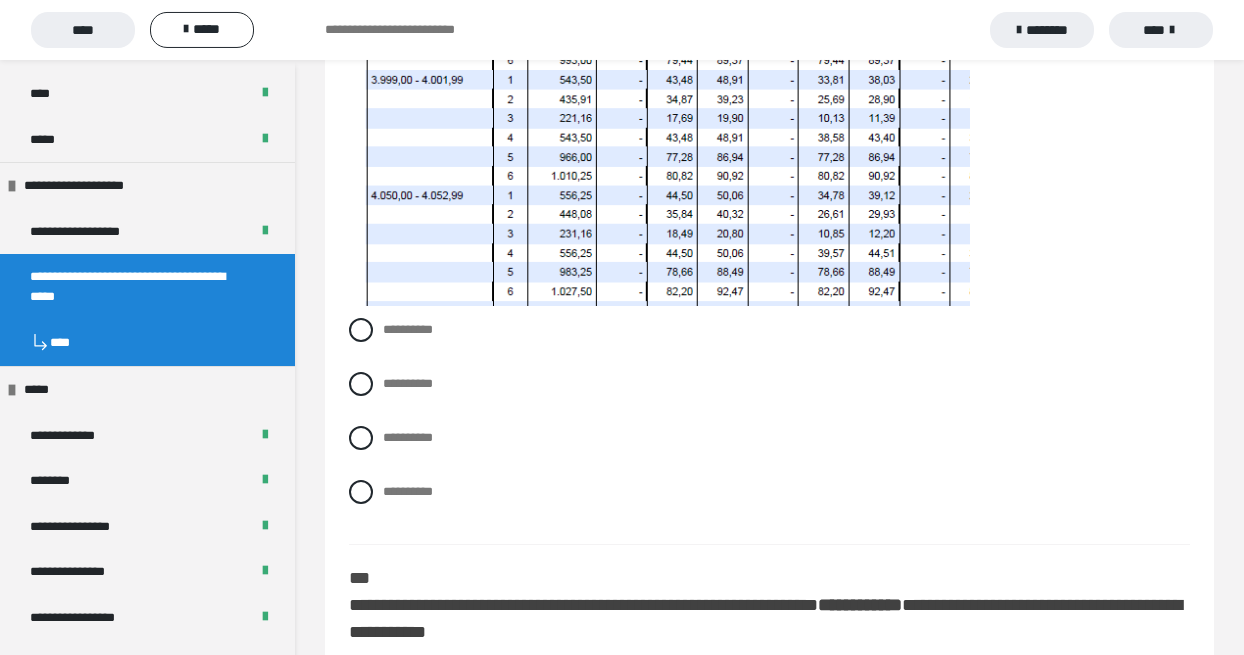 scroll, scrollTop: 4560, scrollLeft: 0, axis: vertical 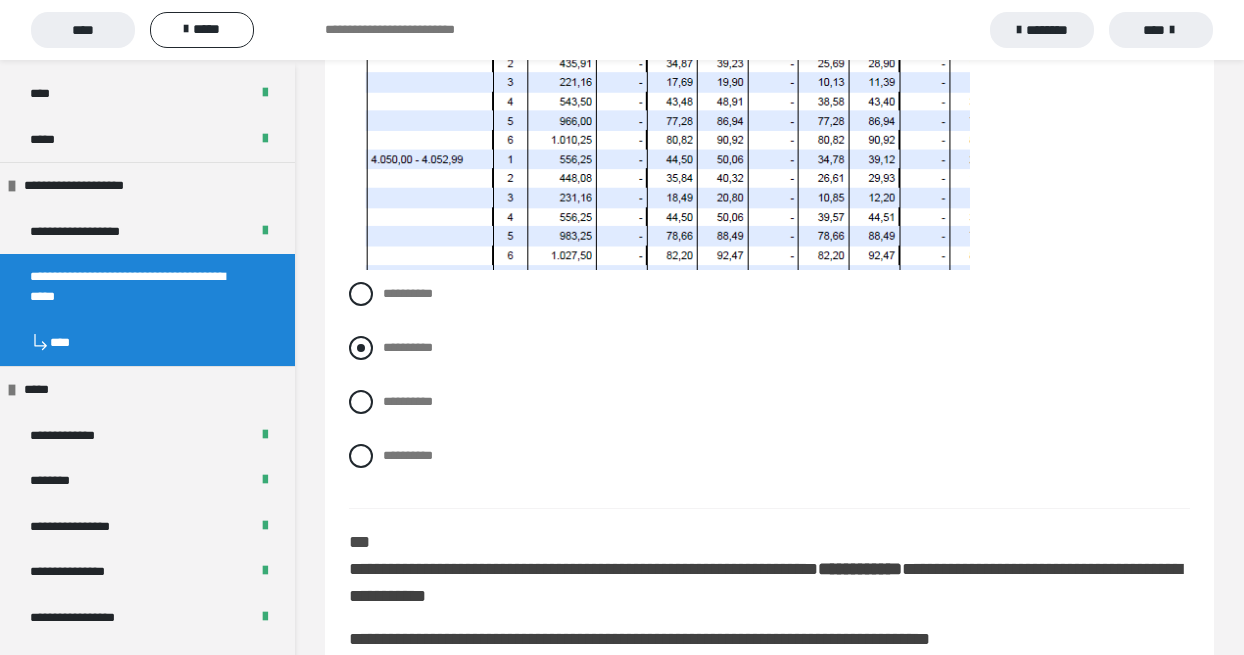 click on "**********" at bounding box center [769, 348] 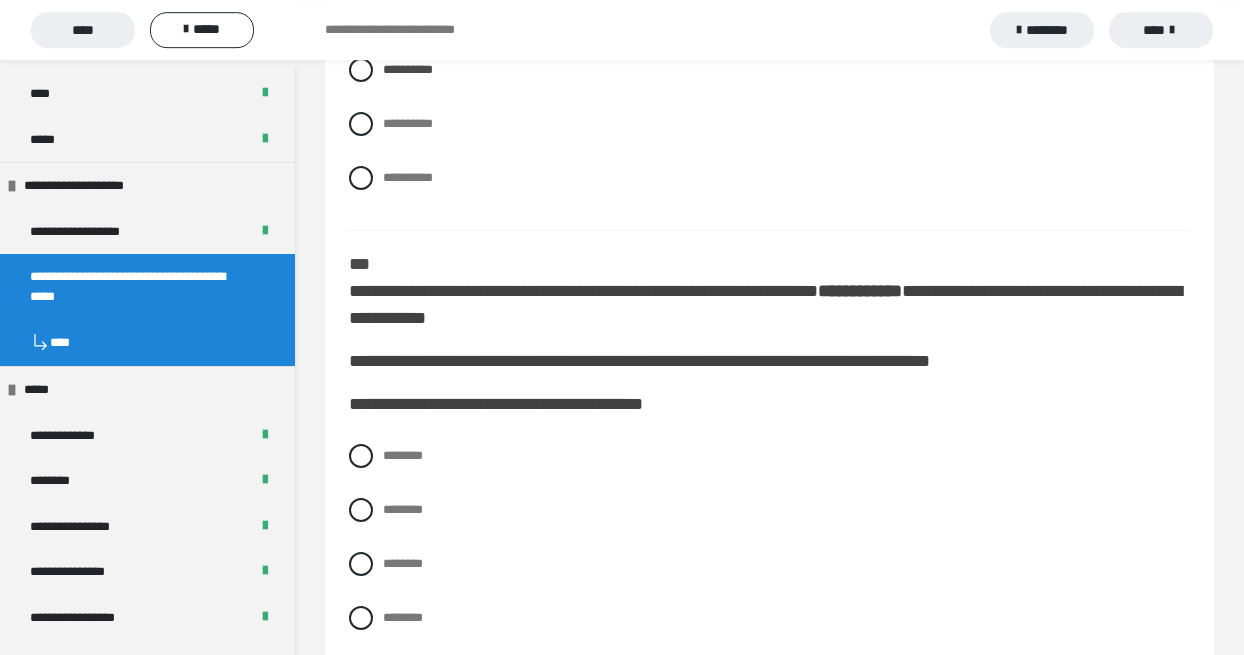 scroll, scrollTop: 4872, scrollLeft: 0, axis: vertical 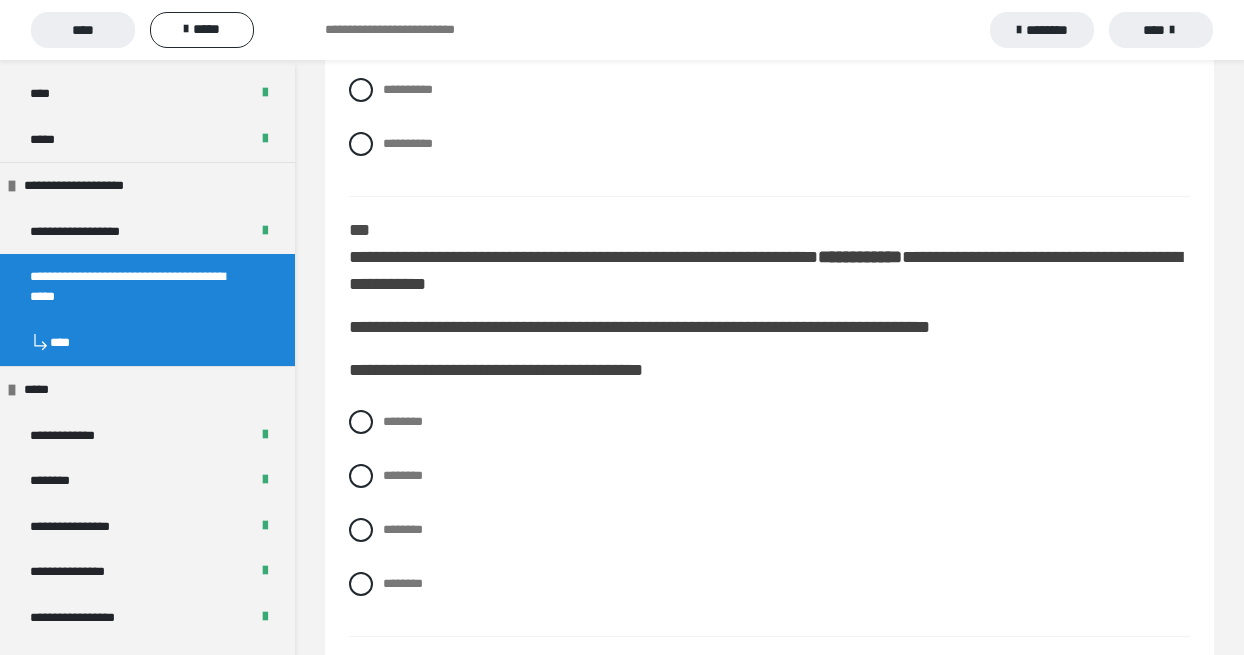 click on "**********" at bounding box center [769, 370] 